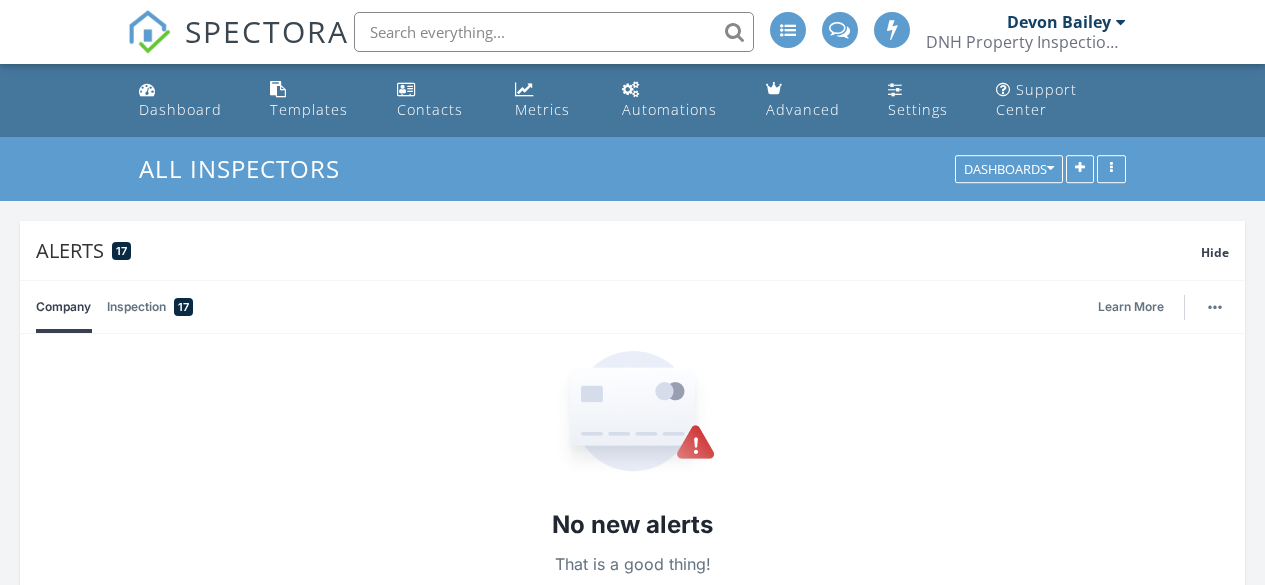 scroll, scrollTop: 998, scrollLeft: 0, axis: vertical 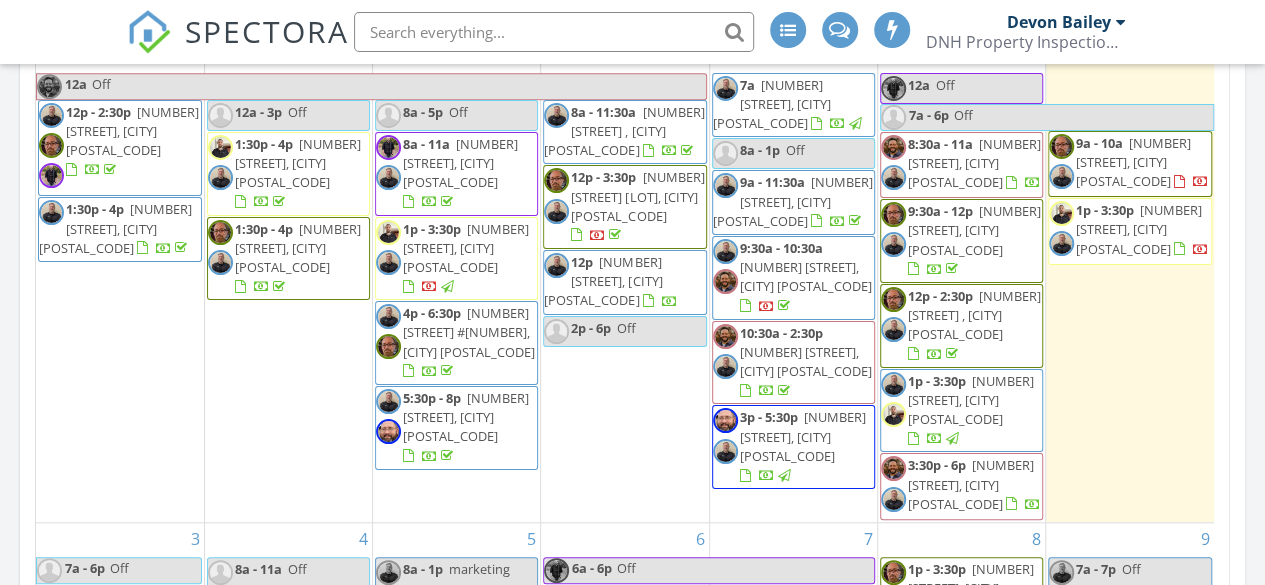 click on "[NUMBER] [STREET], [CITY] [POSTAL_CODE]" at bounding box center [1133, 162] 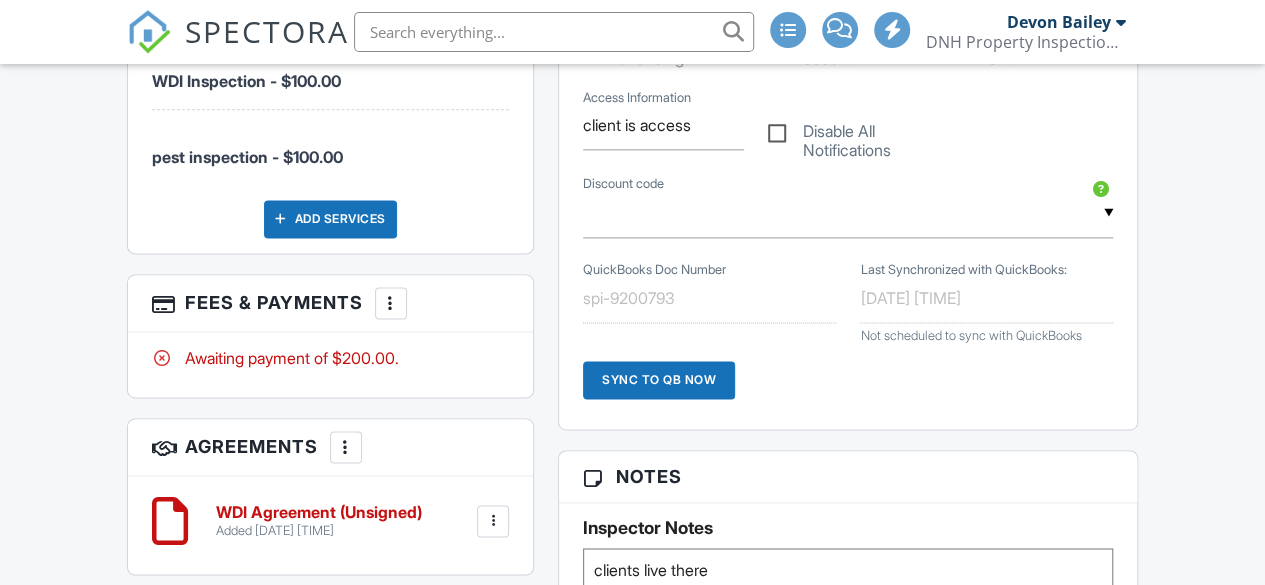 scroll, scrollTop: 1311, scrollLeft: 0, axis: vertical 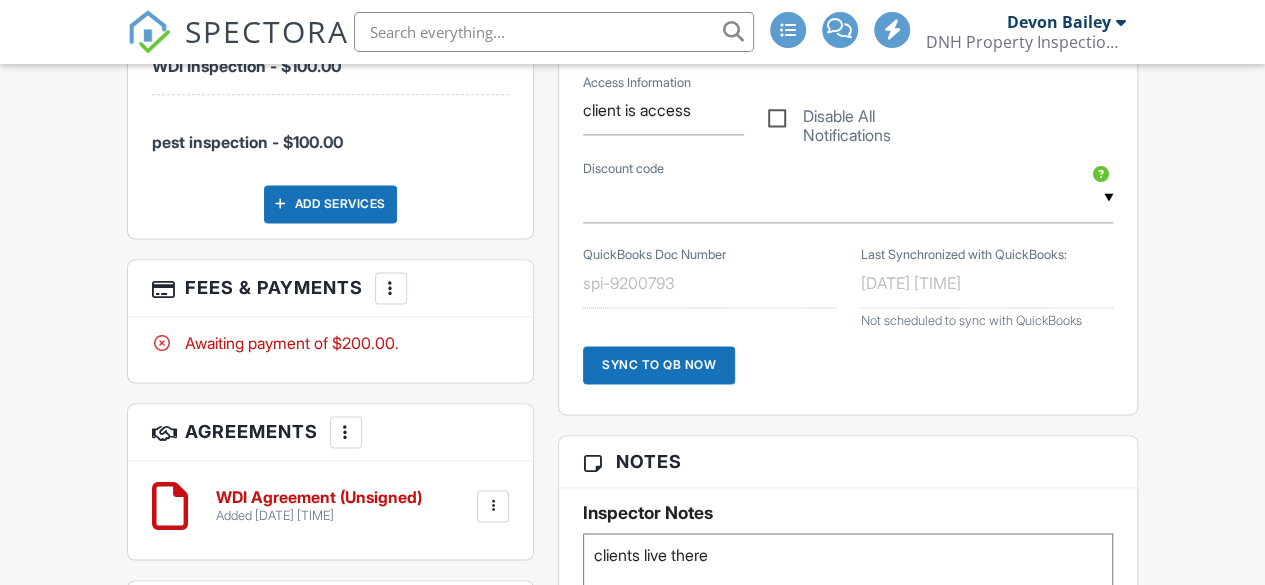 click at bounding box center [391, 288] 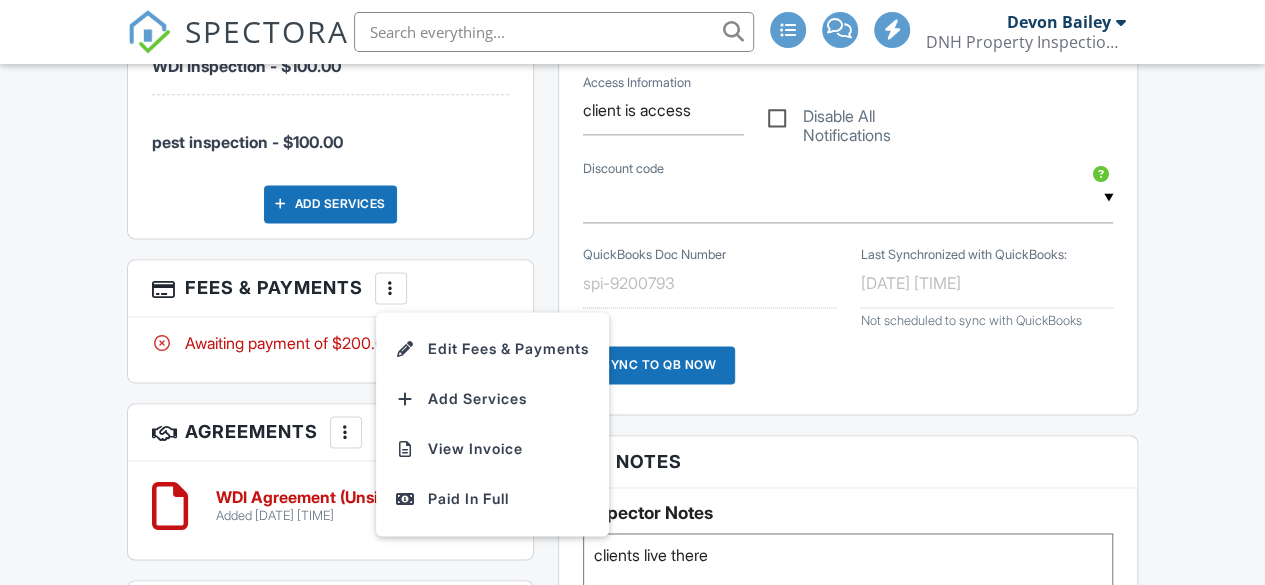 scroll, scrollTop: 0, scrollLeft: 0, axis: both 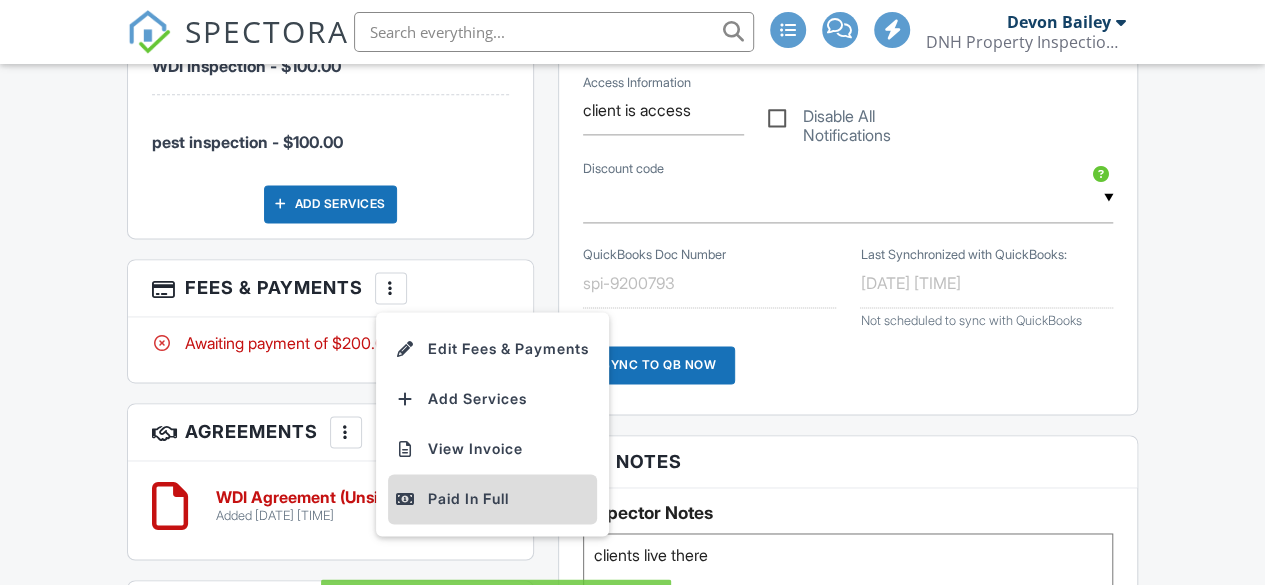 click on "Paid In Full" at bounding box center (492, 499) 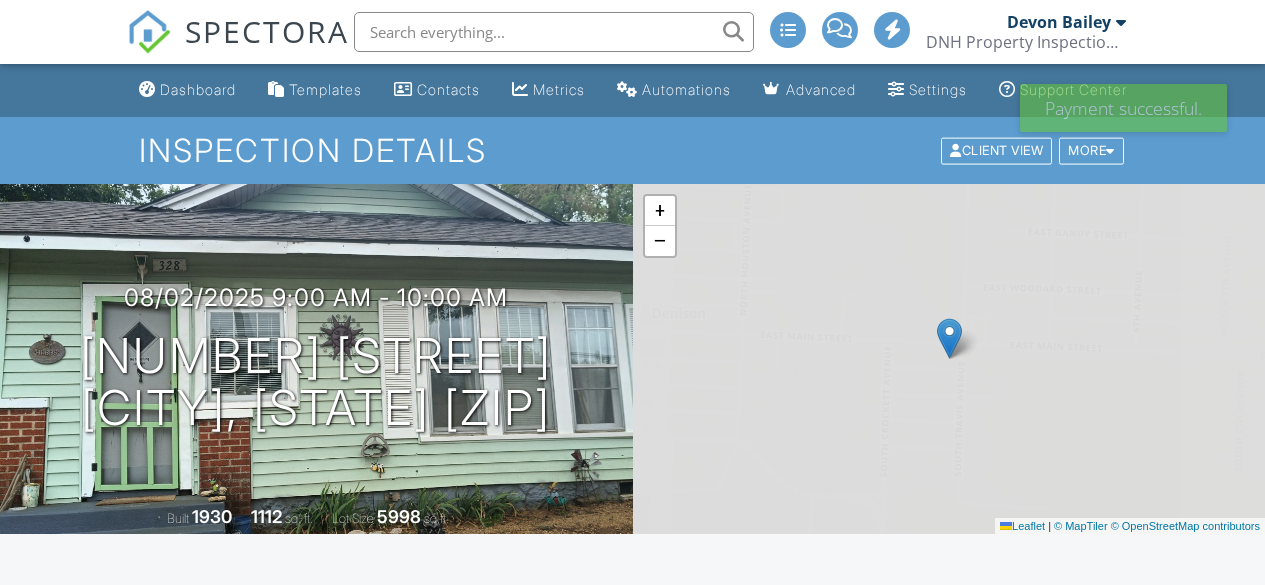 scroll, scrollTop: 0, scrollLeft: 0, axis: both 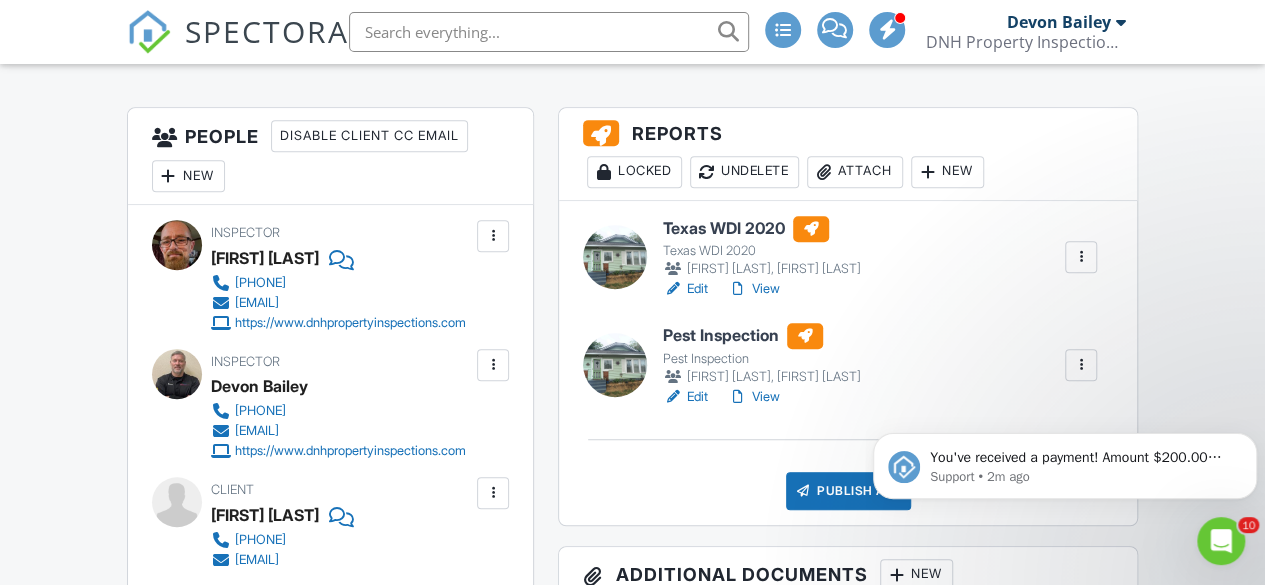 click on "View" at bounding box center [754, 289] 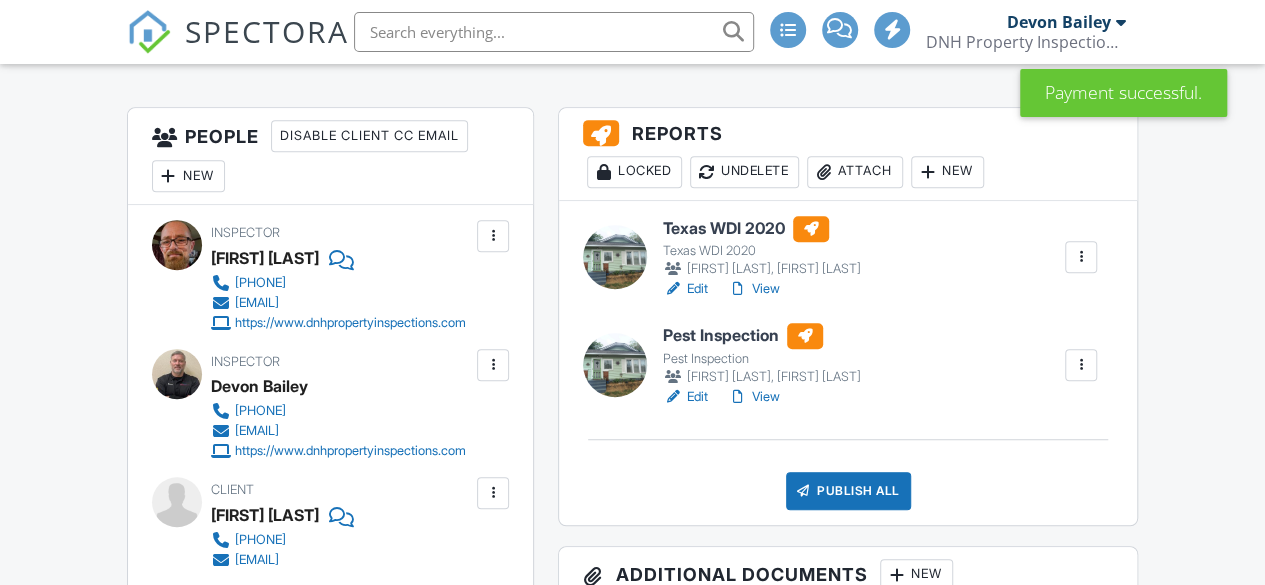 scroll, scrollTop: 479, scrollLeft: 0, axis: vertical 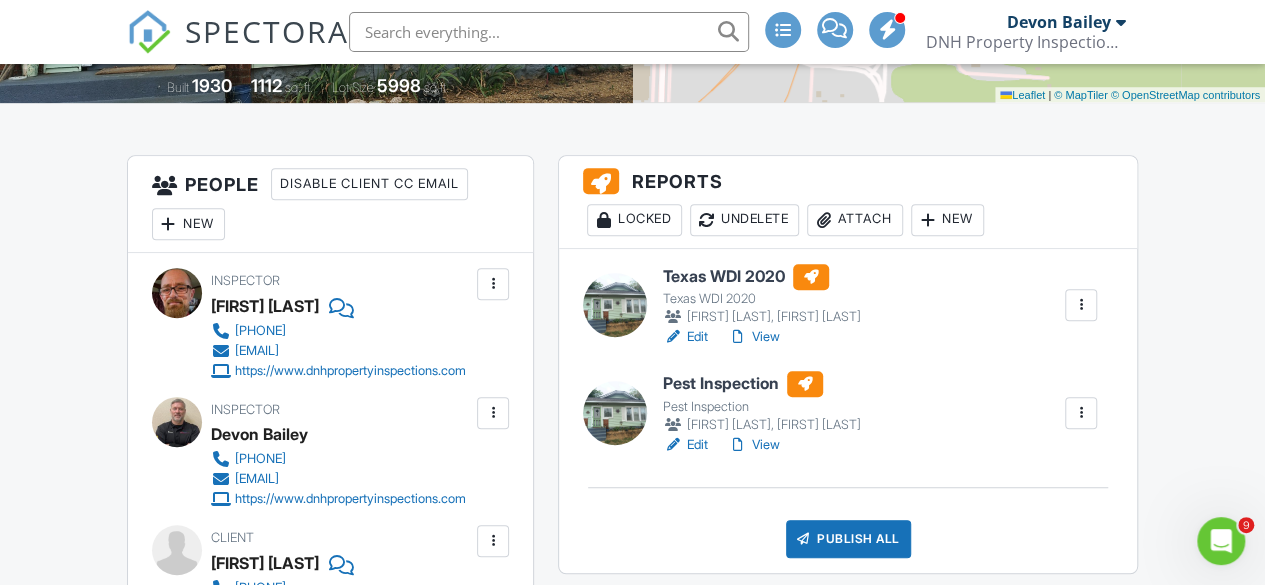 click on "Edit" at bounding box center (685, 337) 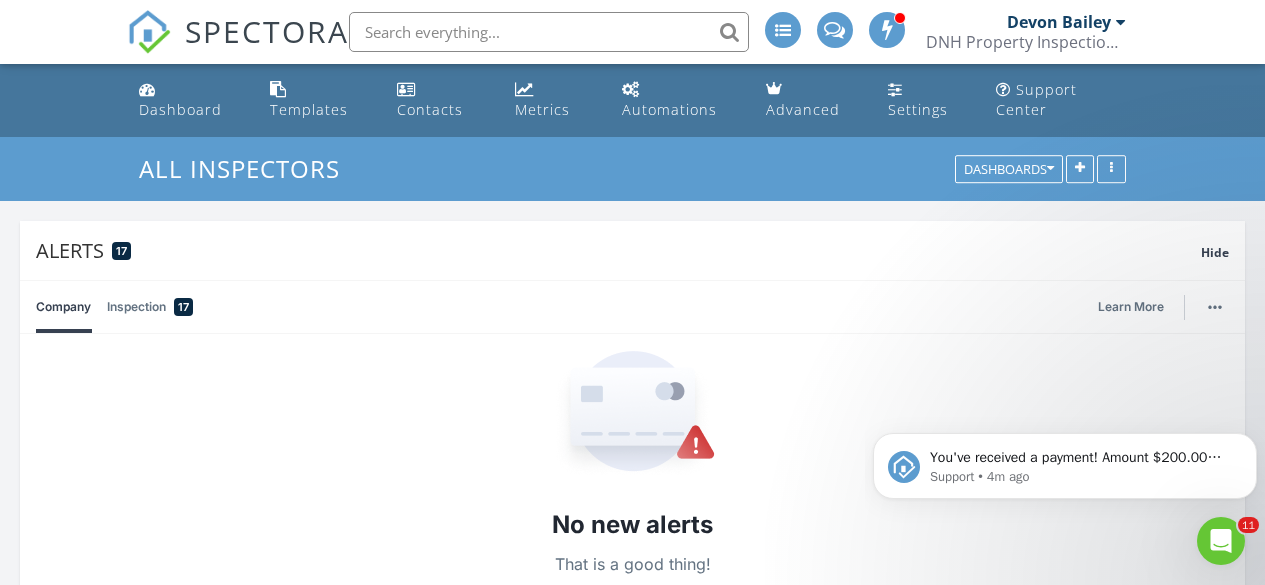 scroll, scrollTop: 1372, scrollLeft: 0, axis: vertical 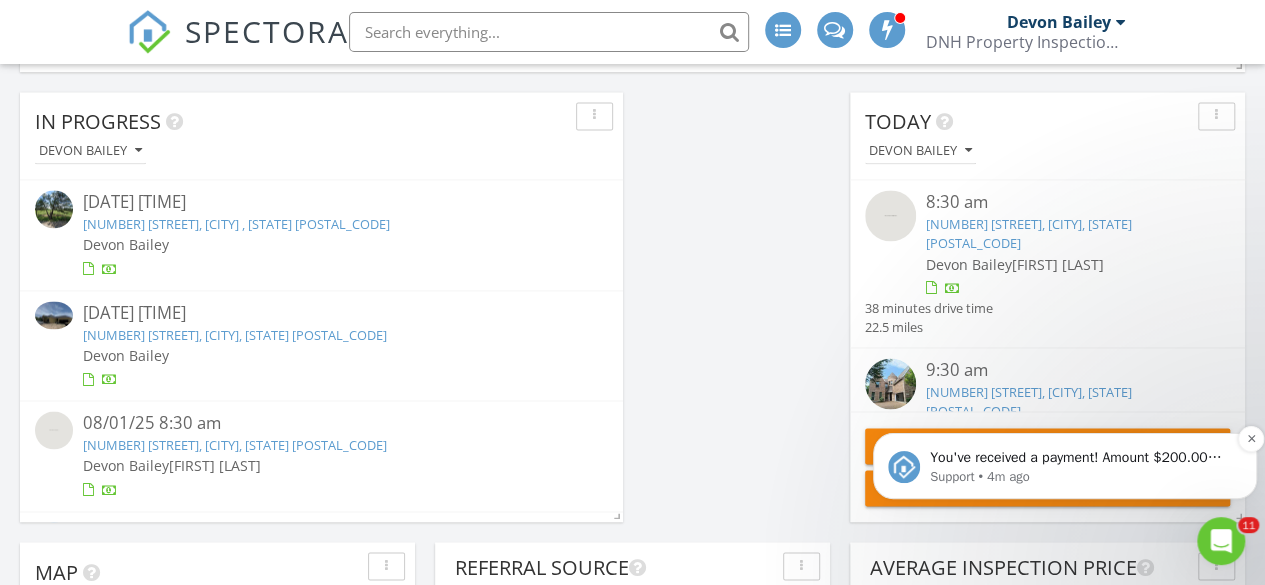 click on "You've received a payment!  Amount  $200.00  Fee  $0.00  Net  $200.00  Transaction #    Inspection  328 E Main St, Denison, TX 75021" at bounding box center (1081, 458) 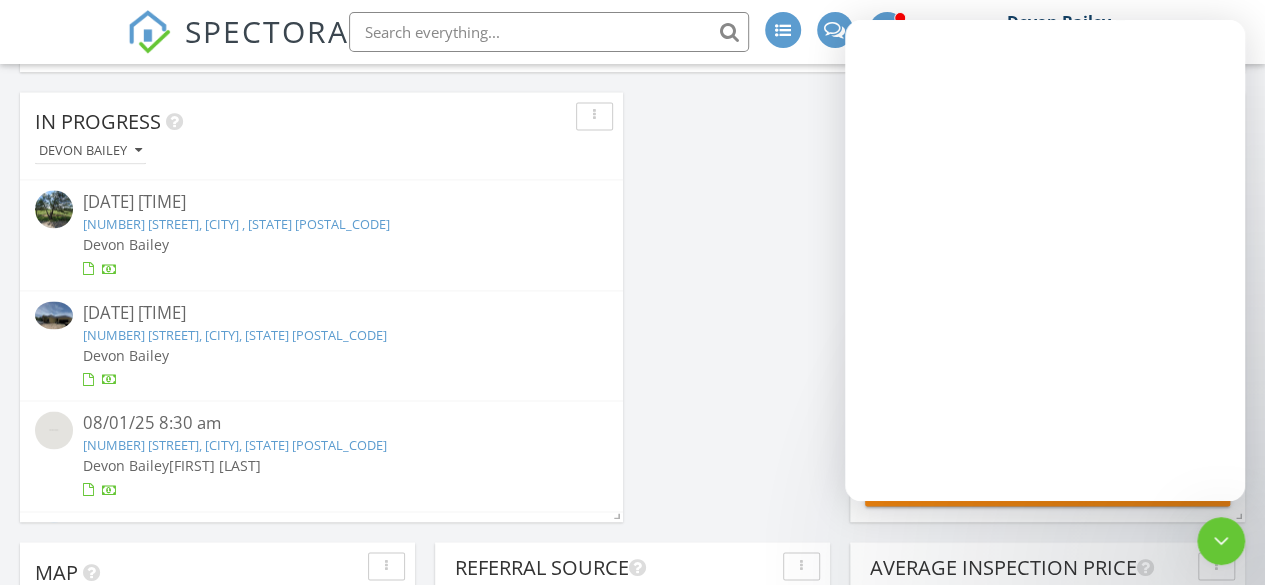 scroll, scrollTop: 0, scrollLeft: 0, axis: both 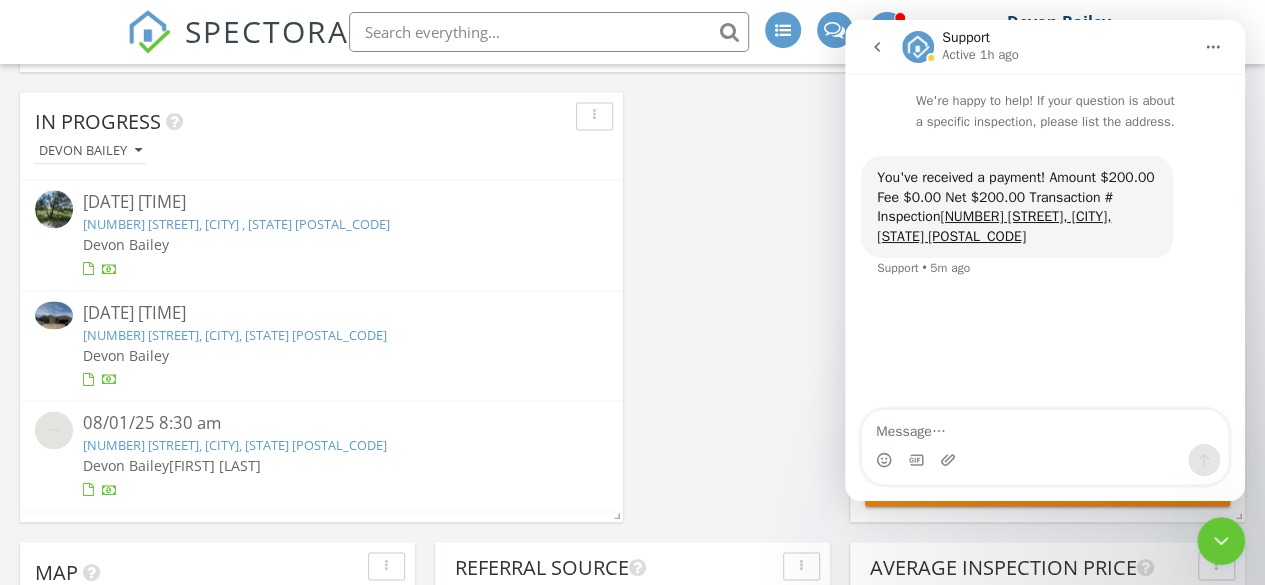 click 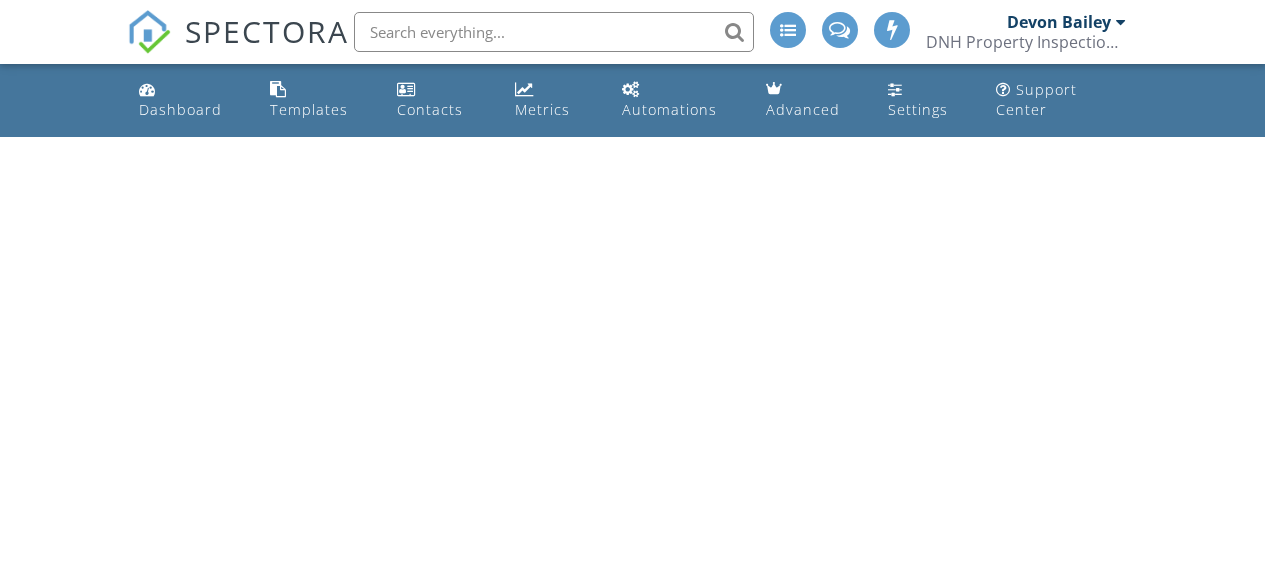 scroll, scrollTop: 0, scrollLeft: 0, axis: both 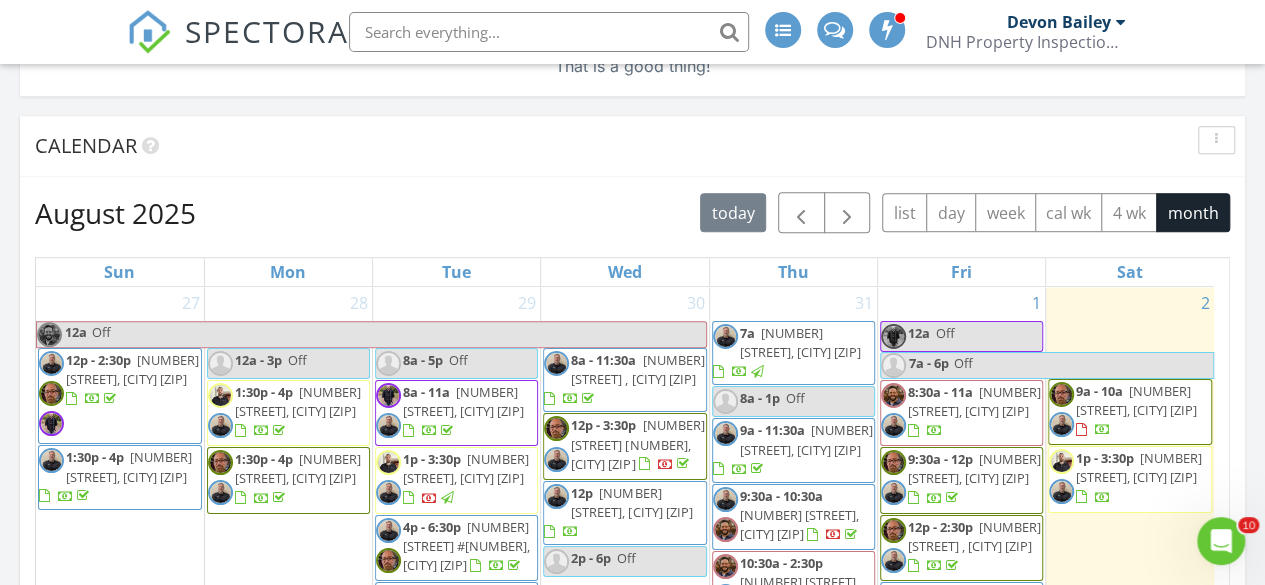 click on "328 E Main St, Denison 75021" at bounding box center [1136, 400] 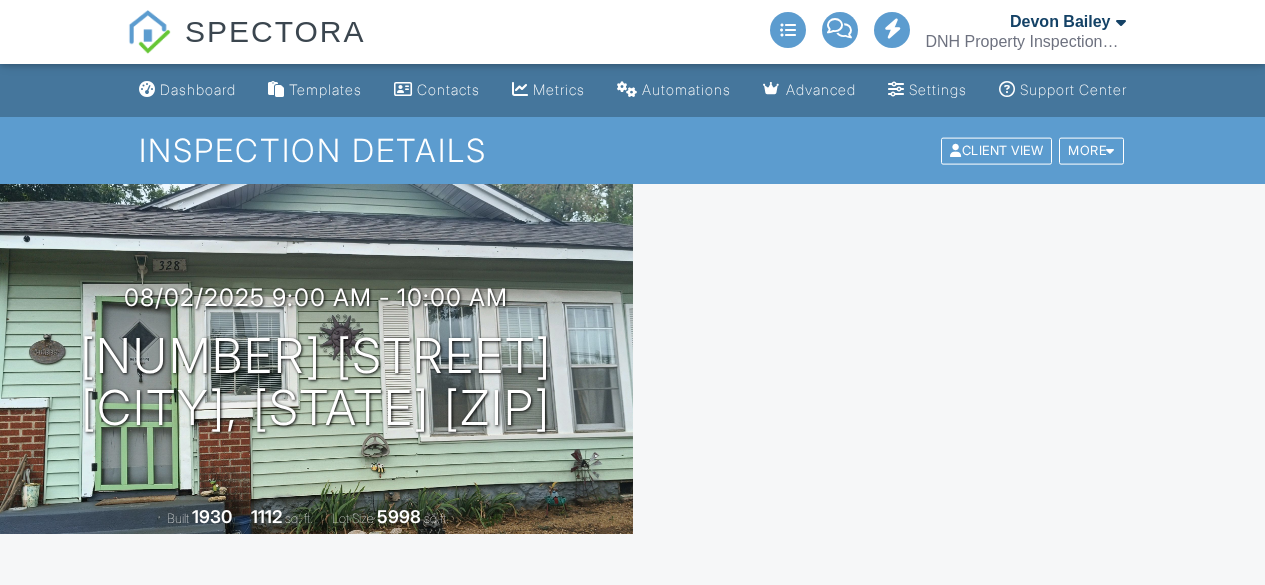 scroll, scrollTop: 0, scrollLeft: 0, axis: both 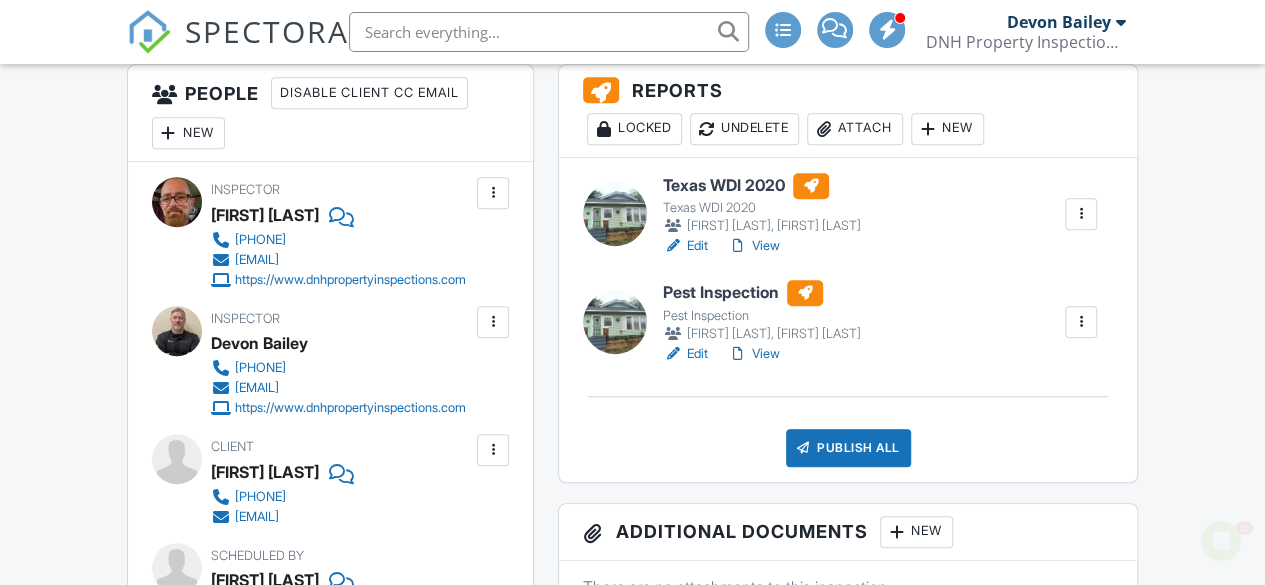 click at bounding box center (1081, 214) 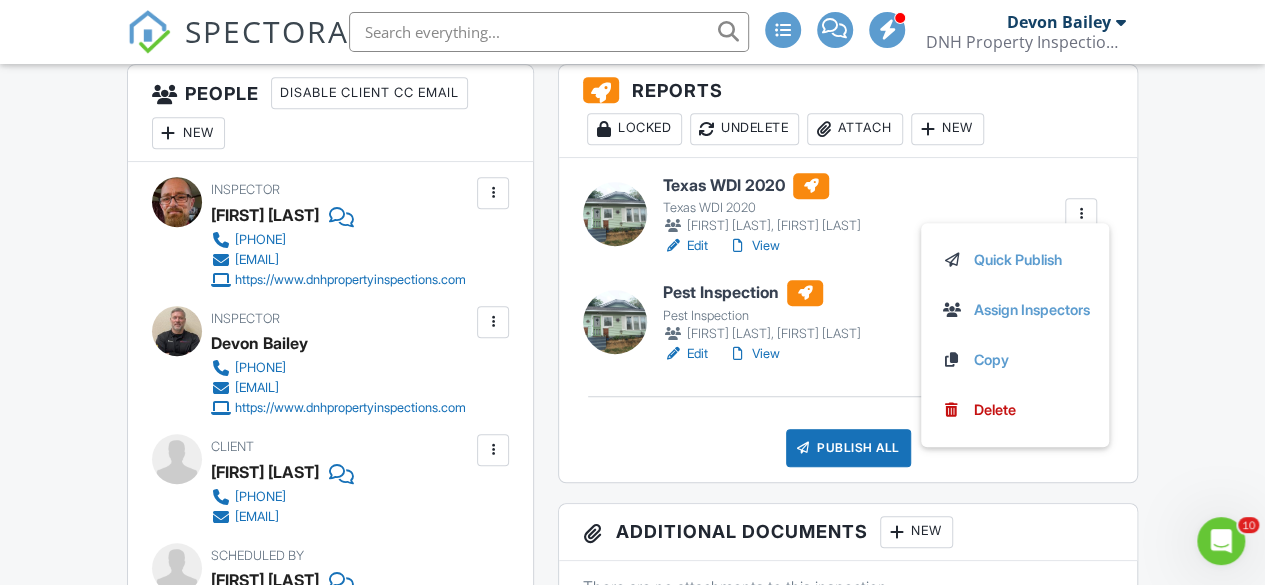 click on "Pest Inspection" at bounding box center (762, 293) 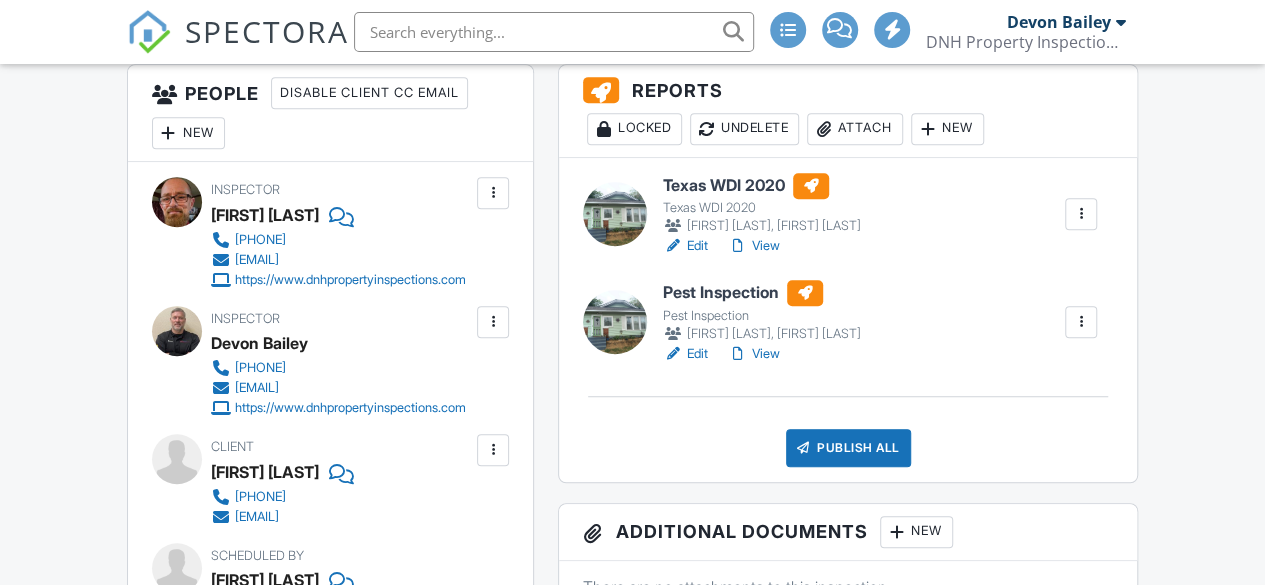scroll, scrollTop: 522, scrollLeft: 0, axis: vertical 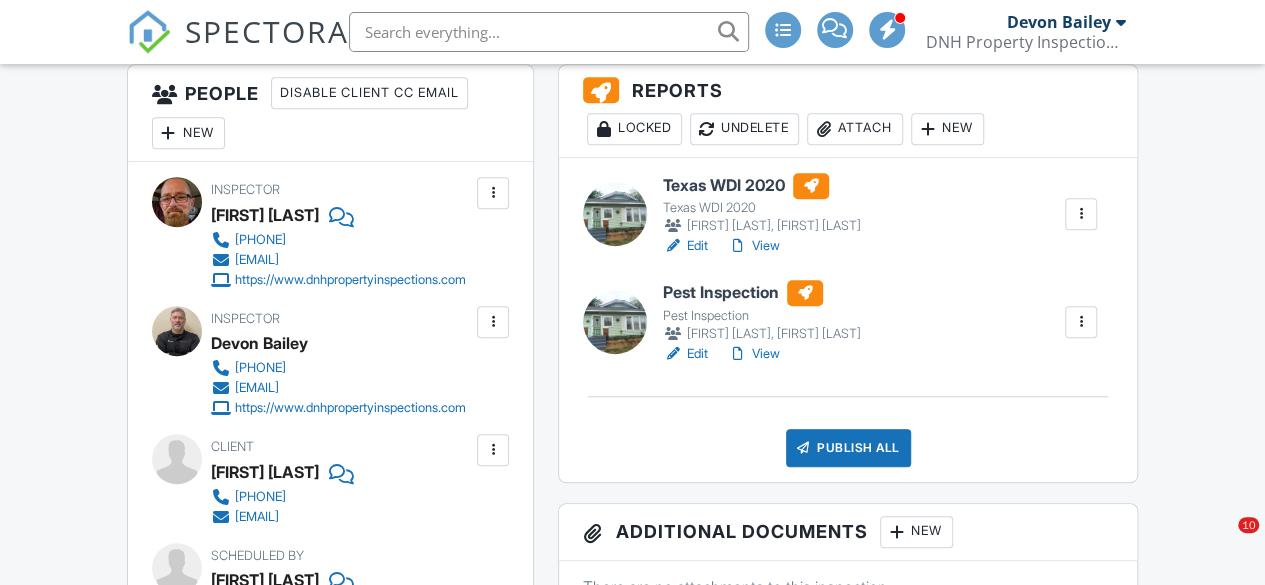 click at bounding box center (493, 322) 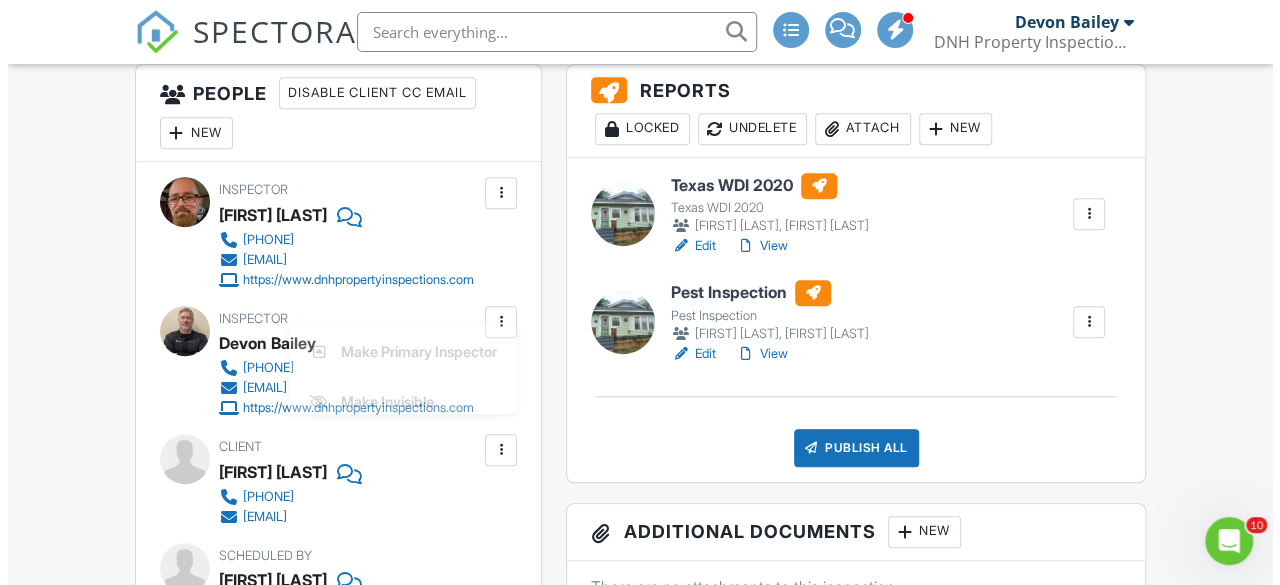 scroll, scrollTop: 0, scrollLeft: 0, axis: both 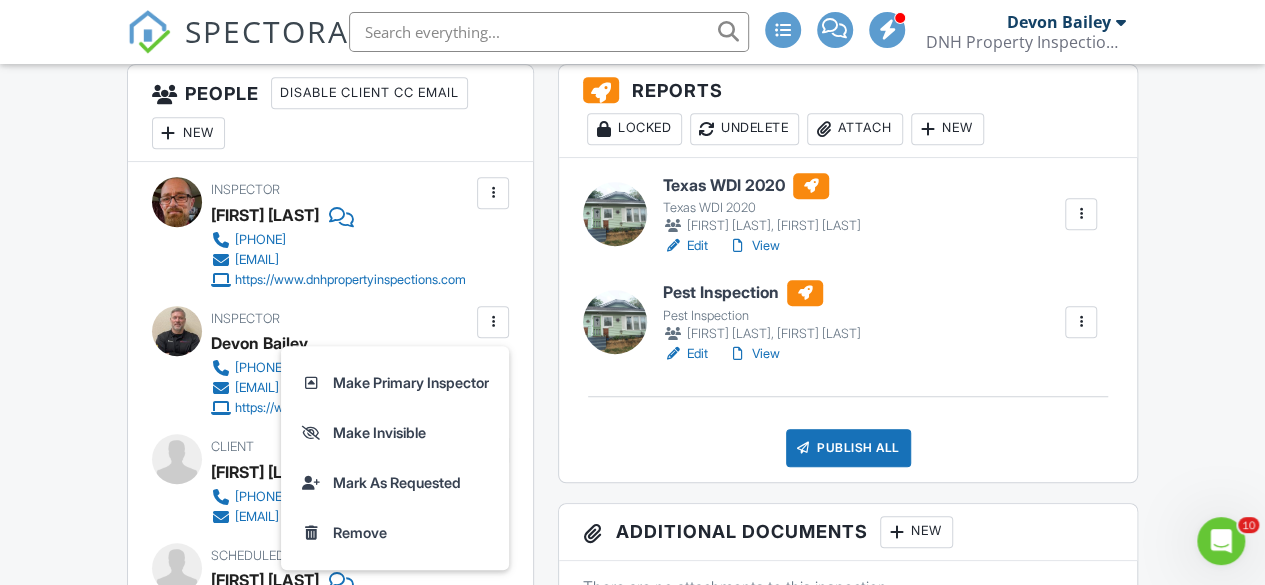 click at bounding box center (1081, 214) 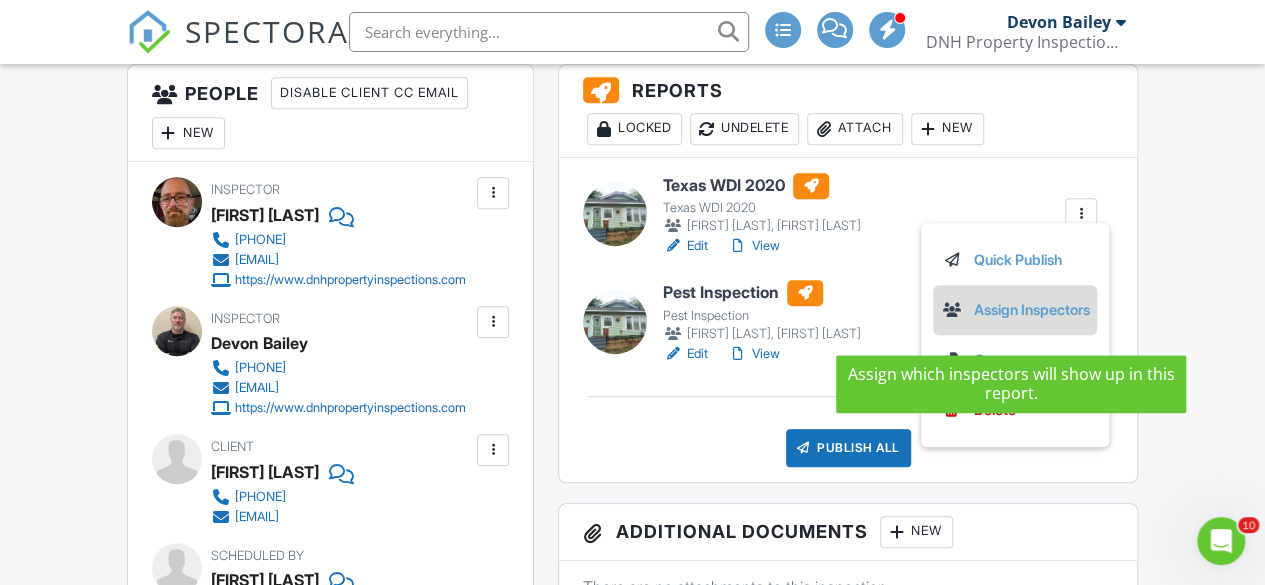 click on "Assign Inspectors" at bounding box center [1015, 310] 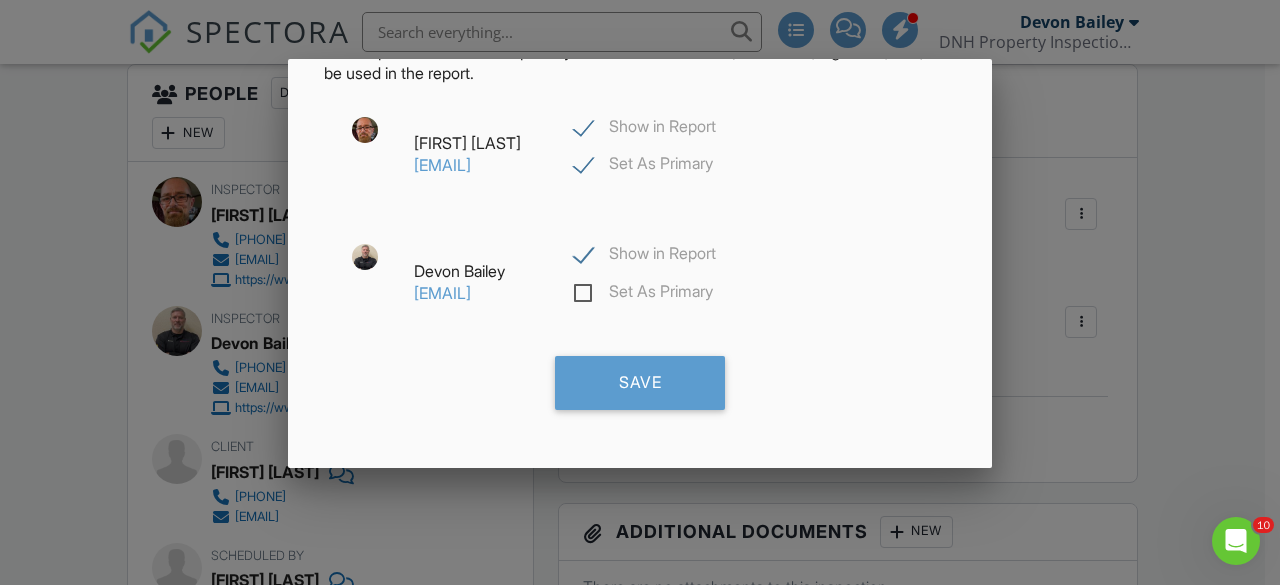 scroll, scrollTop: 231, scrollLeft: 0, axis: vertical 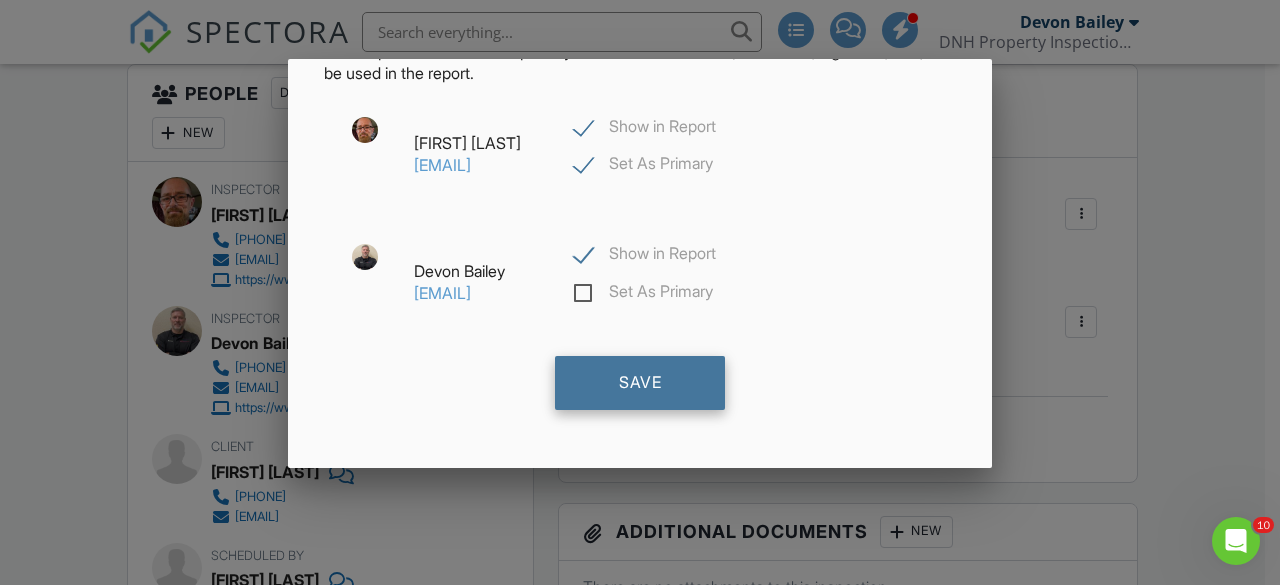 click on "Save" at bounding box center [640, 383] 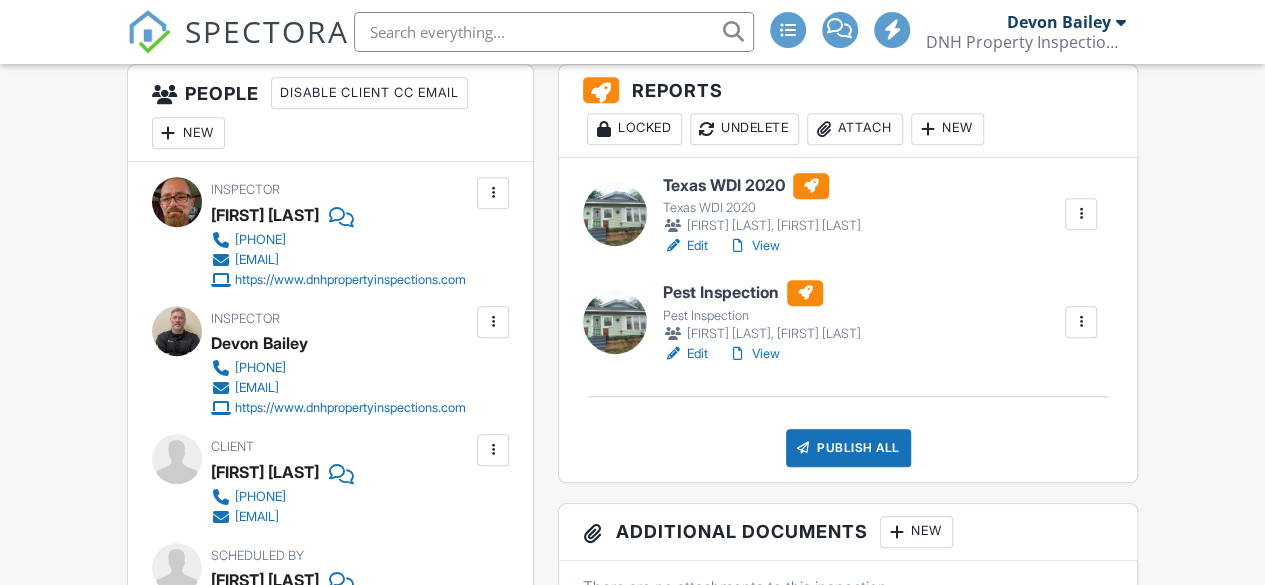 scroll, scrollTop: 522, scrollLeft: 0, axis: vertical 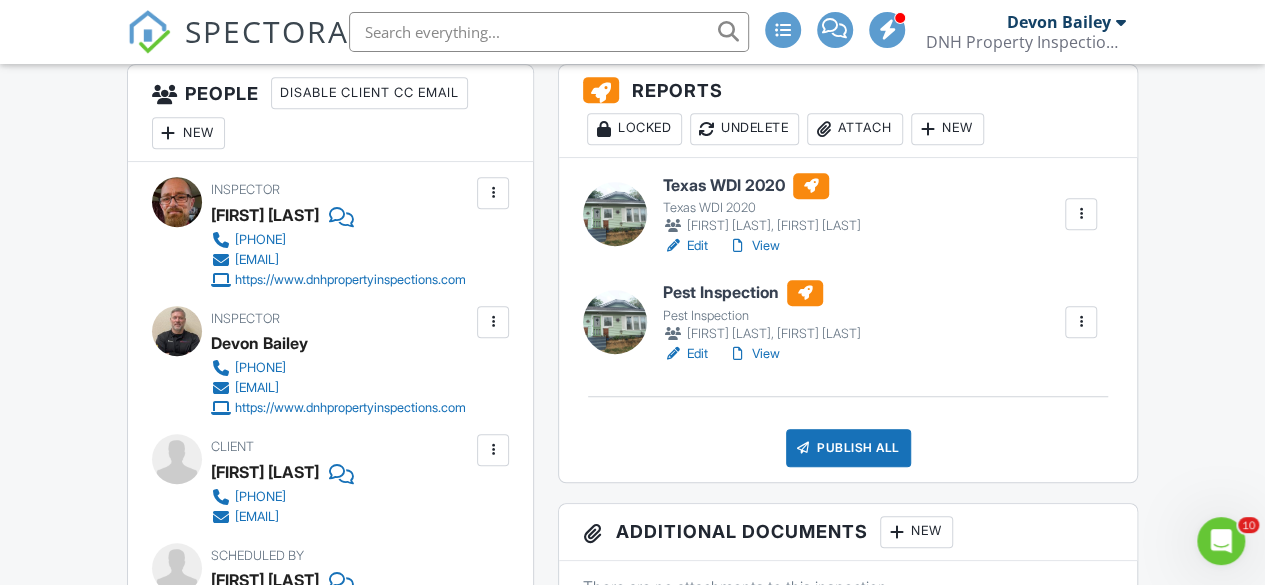 click on "Edit" at bounding box center [685, 354] 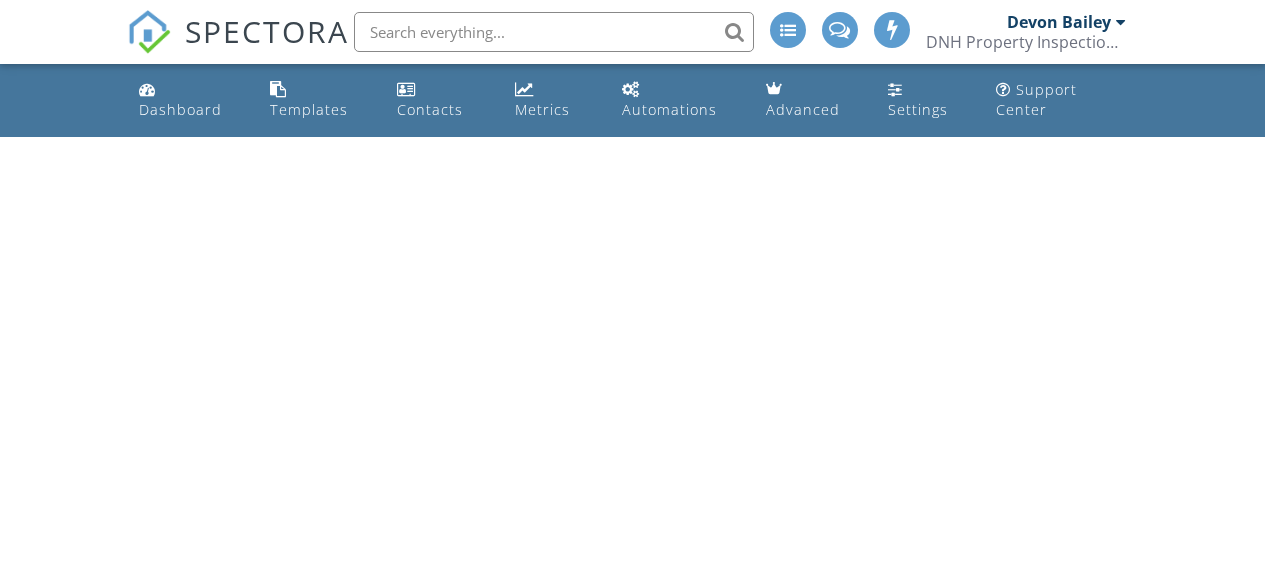 scroll, scrollTop: 0, scrollLeft: 0, axis: both 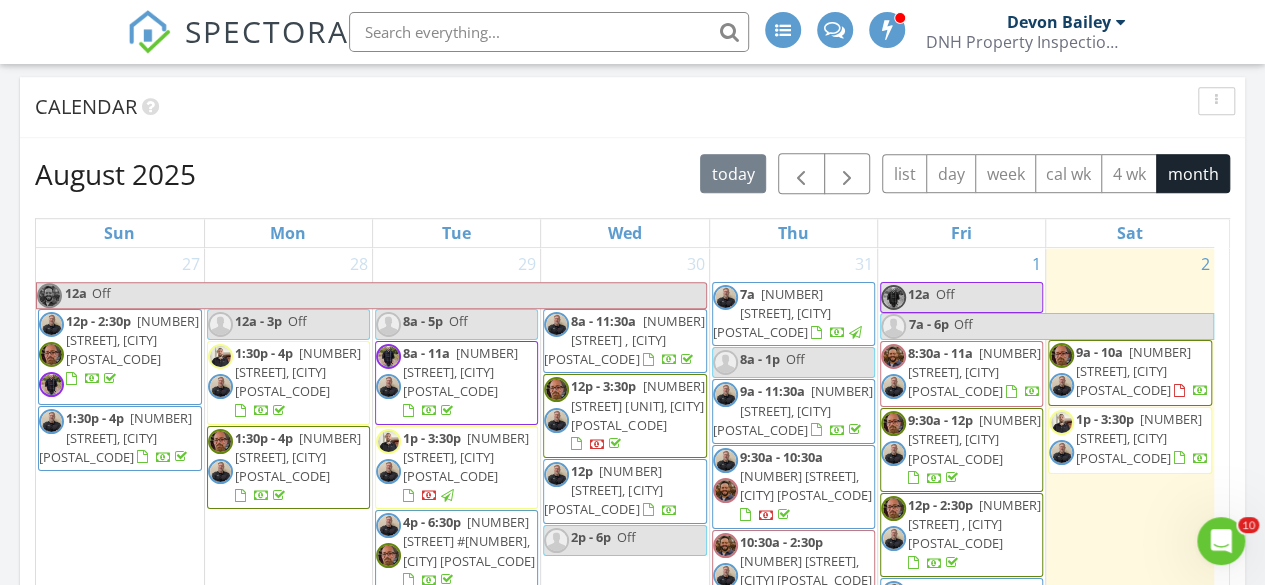 click on "328 E Main St, Denison 75021" at bounding box center [1133, 371] 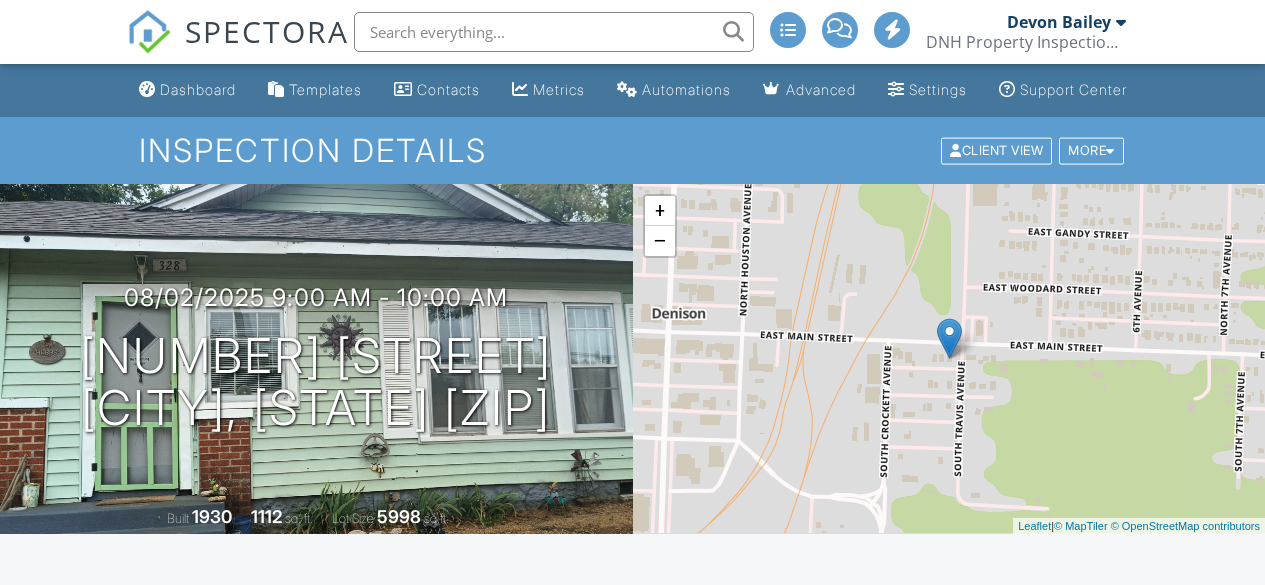 scroll, scrollTop: 0, scrollLeft: 0, axis: both 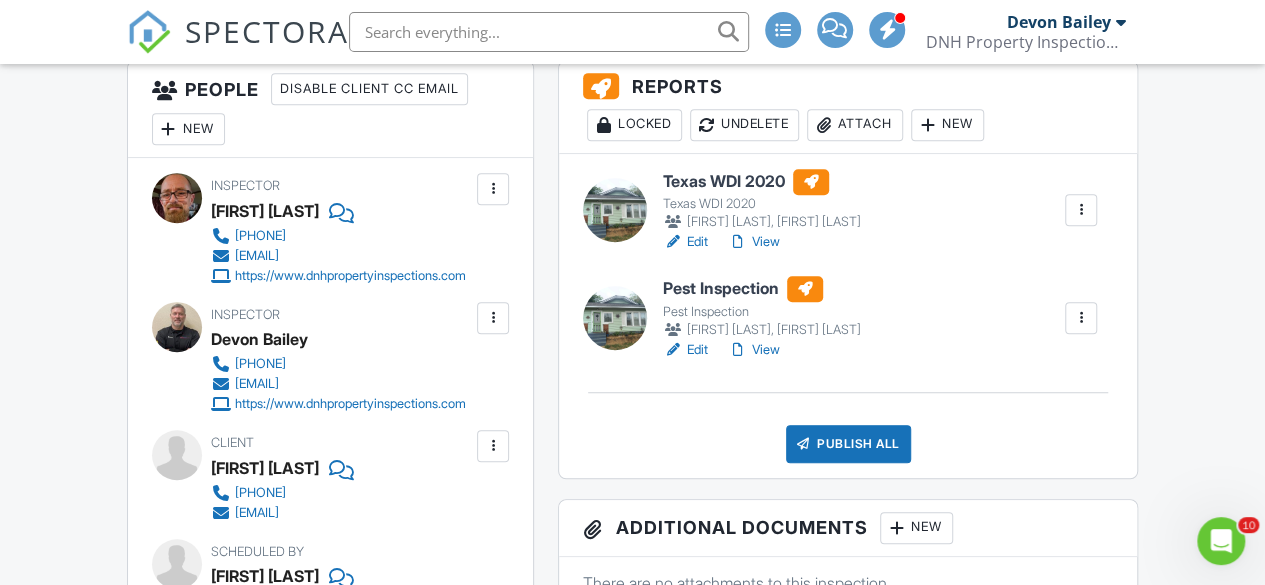 click at bounding box center [1081, 210] 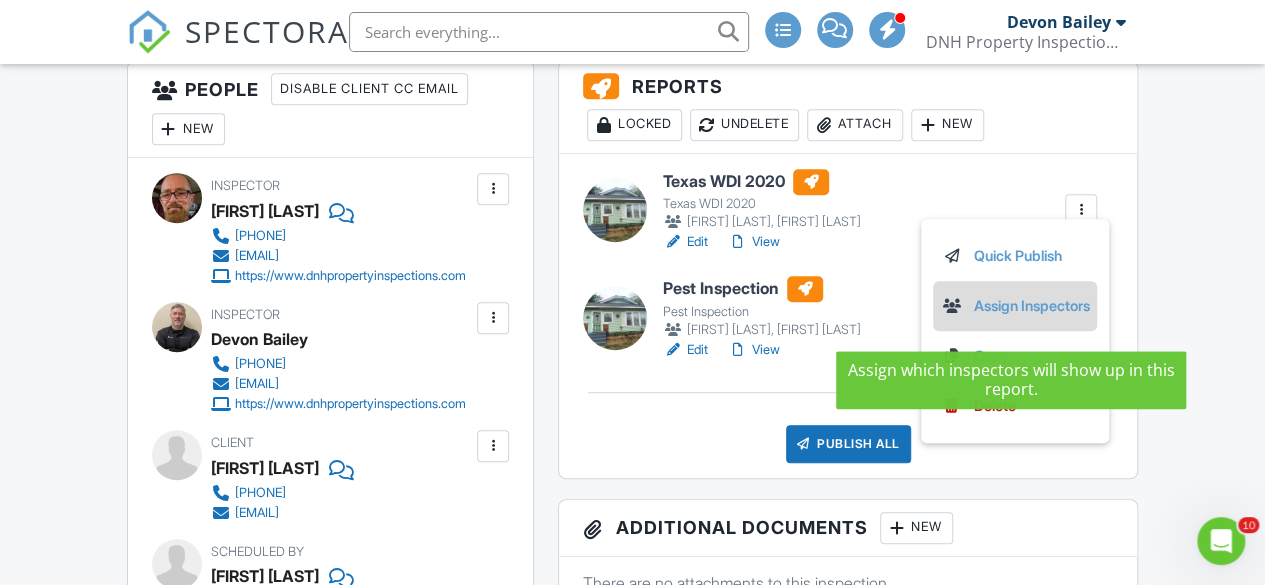 click on "Assign Inspectors" at bounding box center (1015, 306) 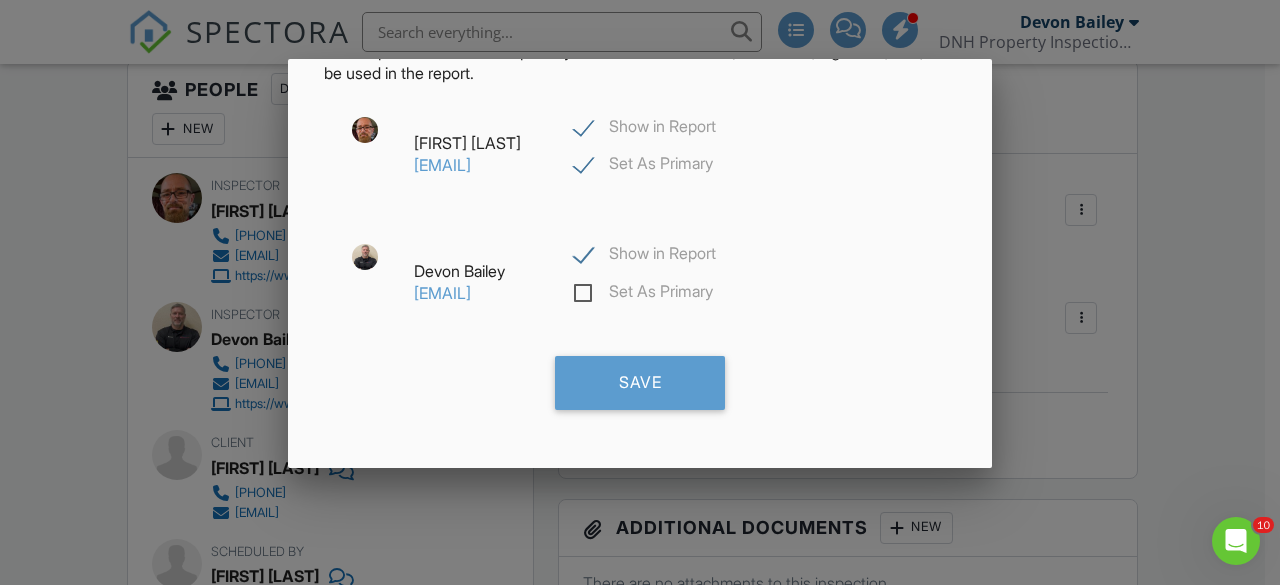scroll, scrollTop: 231, scrollLeft: 0, axis: vertical 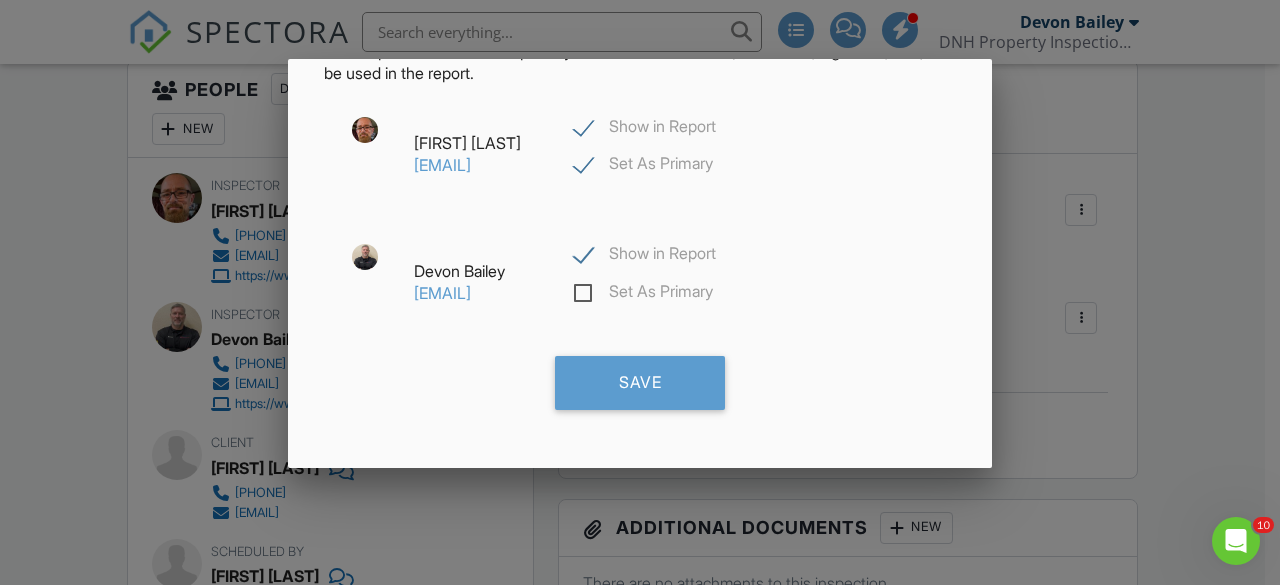 click on "Set As Primary" at bounding box center (643, 294) 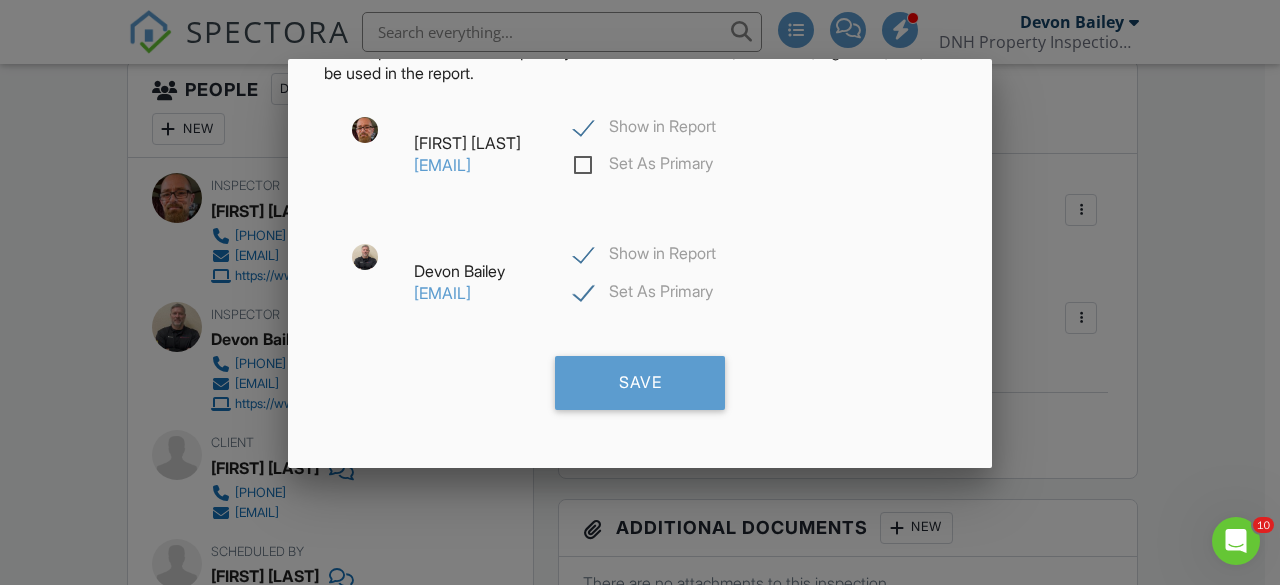 checkbox on "false" 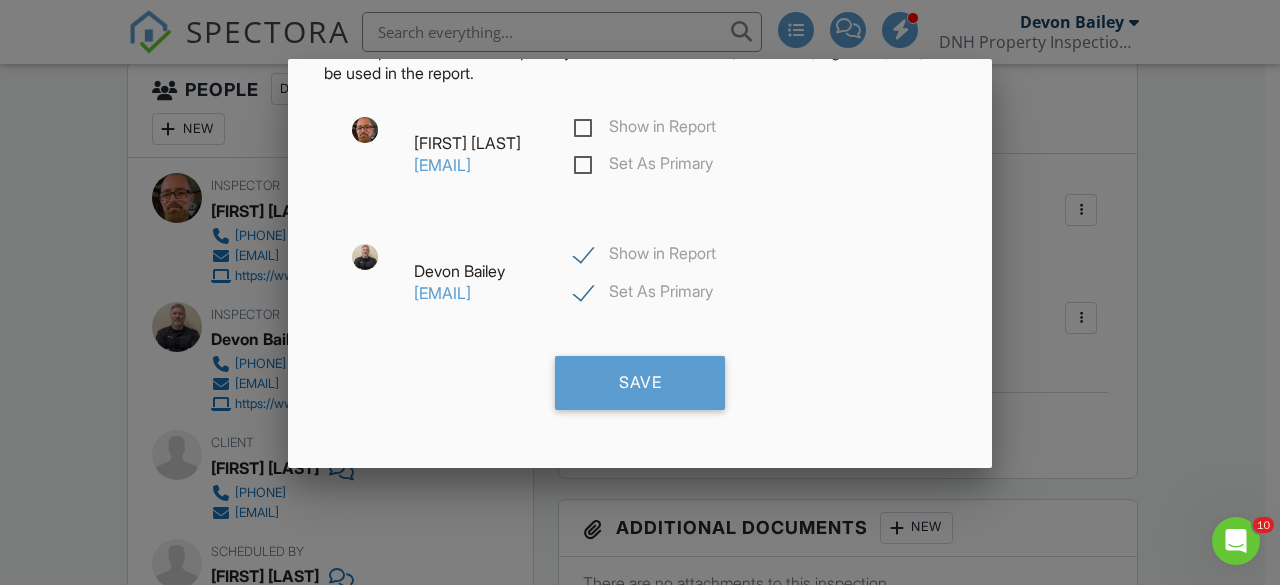 checkbox on "false" 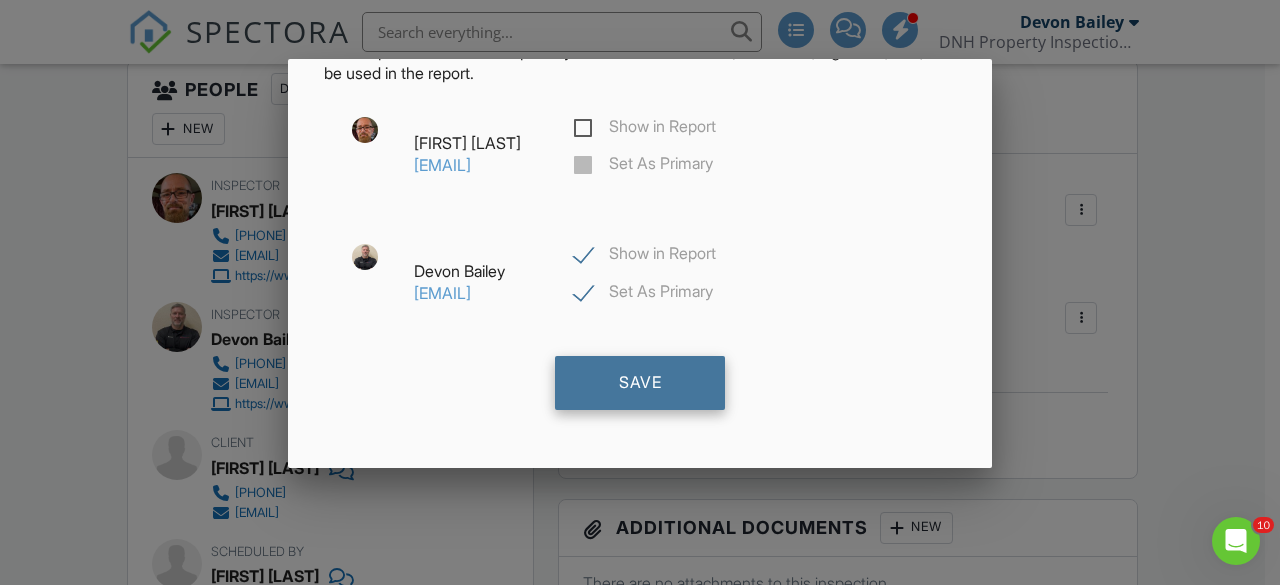 click on "Save" at bounding box center (640, 383) 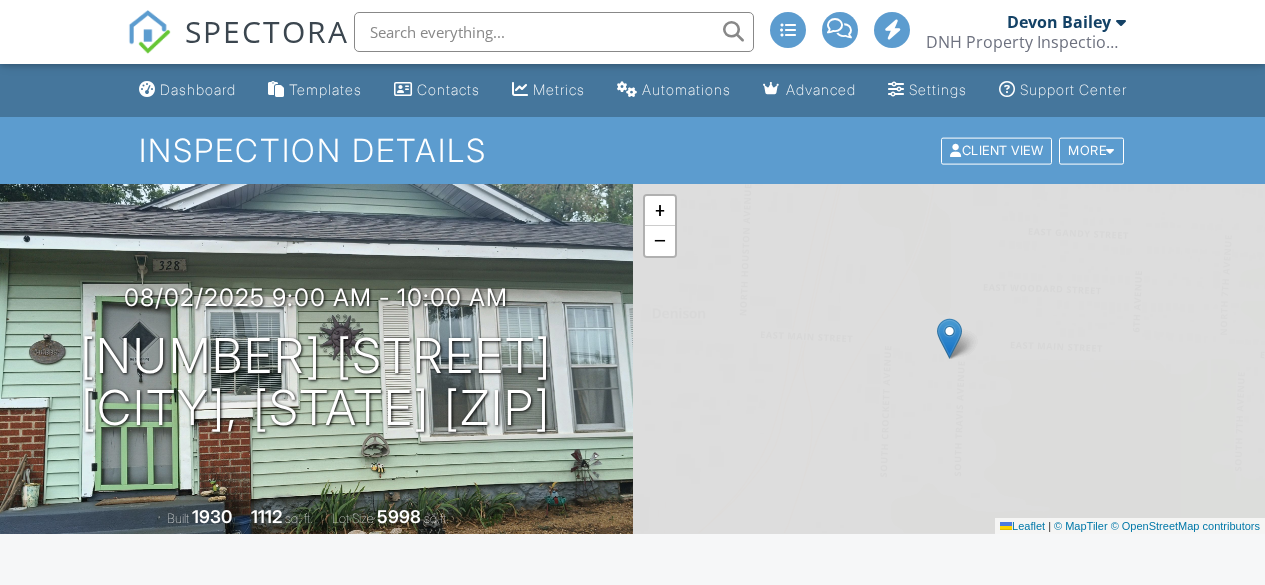scroll, scrollTop: 526, scrollLeft: 0, axis: vertical 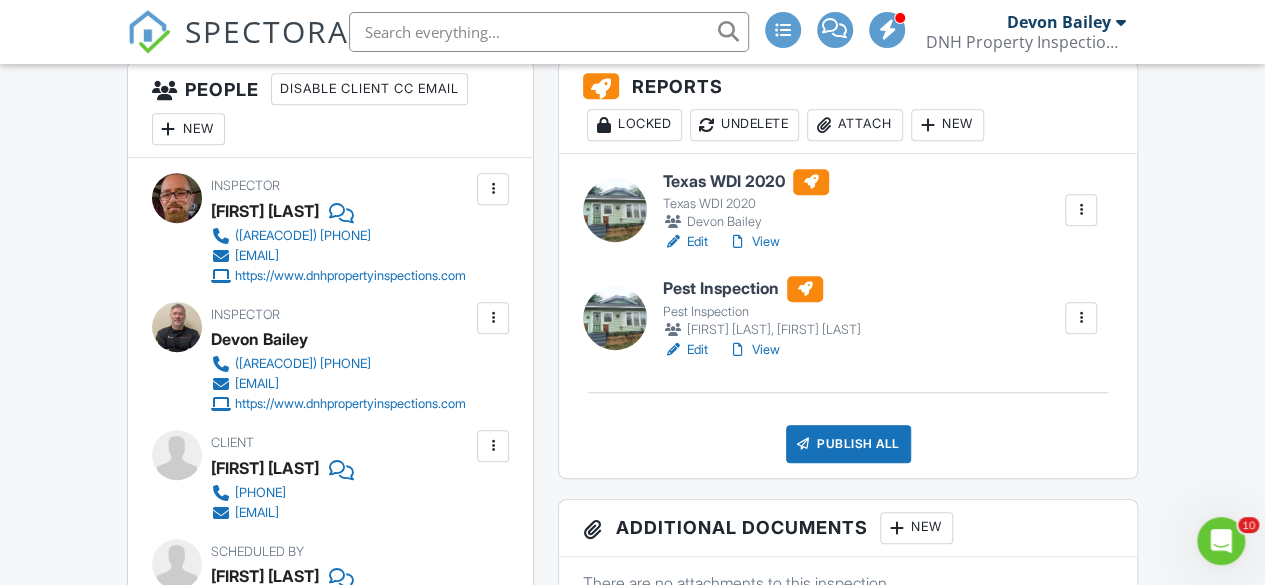 click on "Edit" at bounding box center (685, 242) 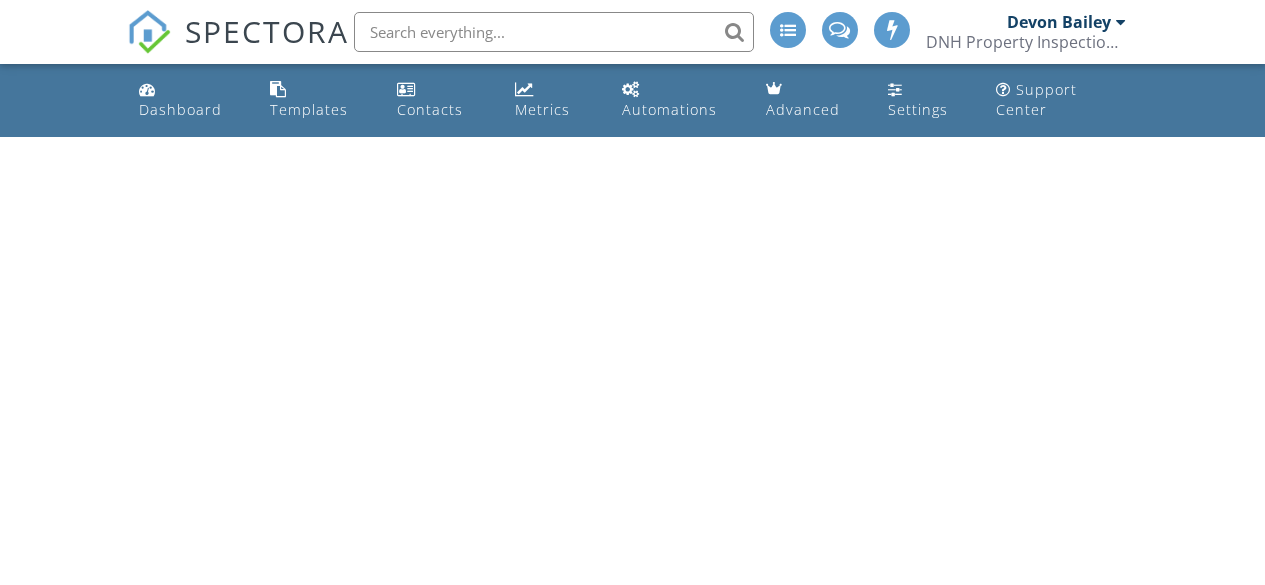 scroll, scrollTop: 0, scrollLeft: 0, axis: both 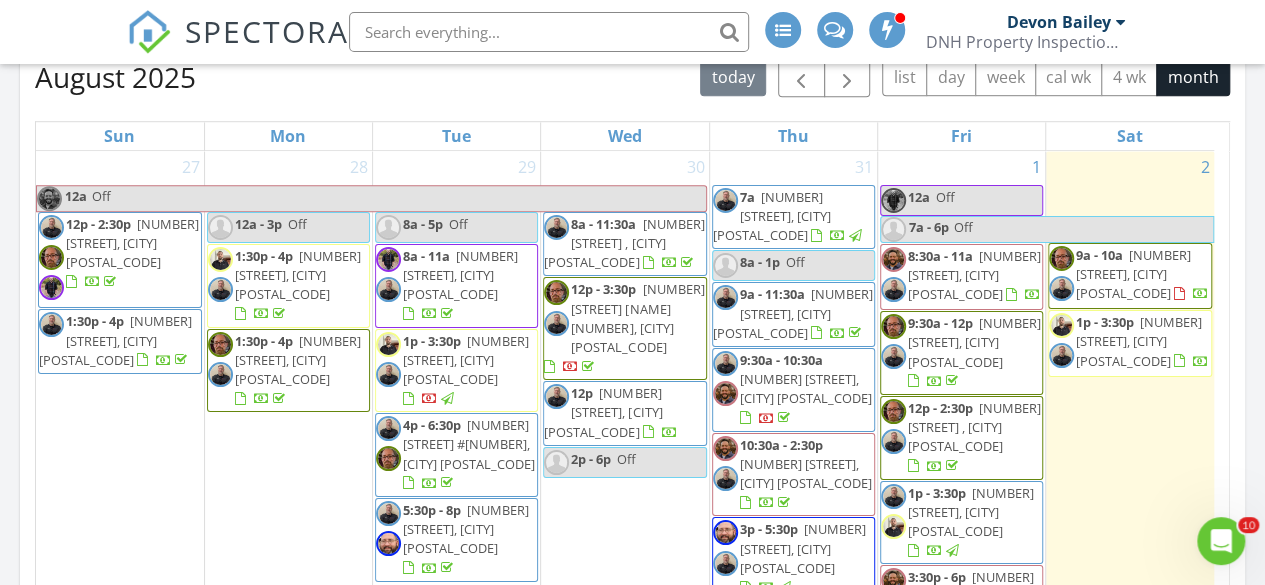 click on "328 E Main St, Denison 75021" at bounding box center [1133, 274] 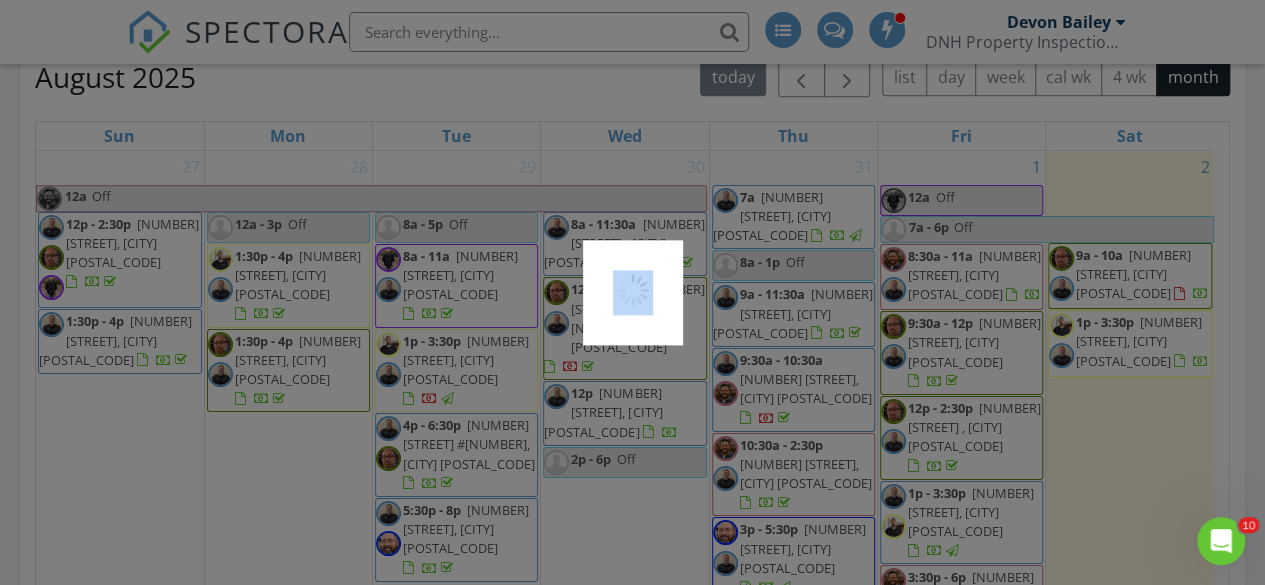click at bounding box center [632, 292] 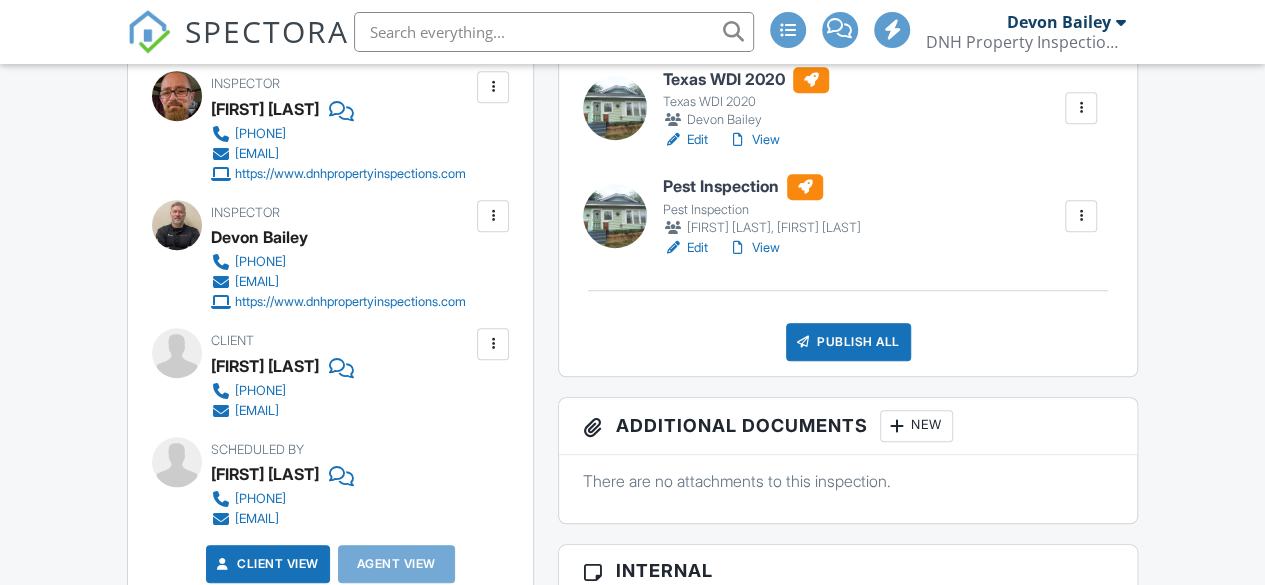 scroll, scrollTop: 635, scrollLeft: 0, axis: vertical 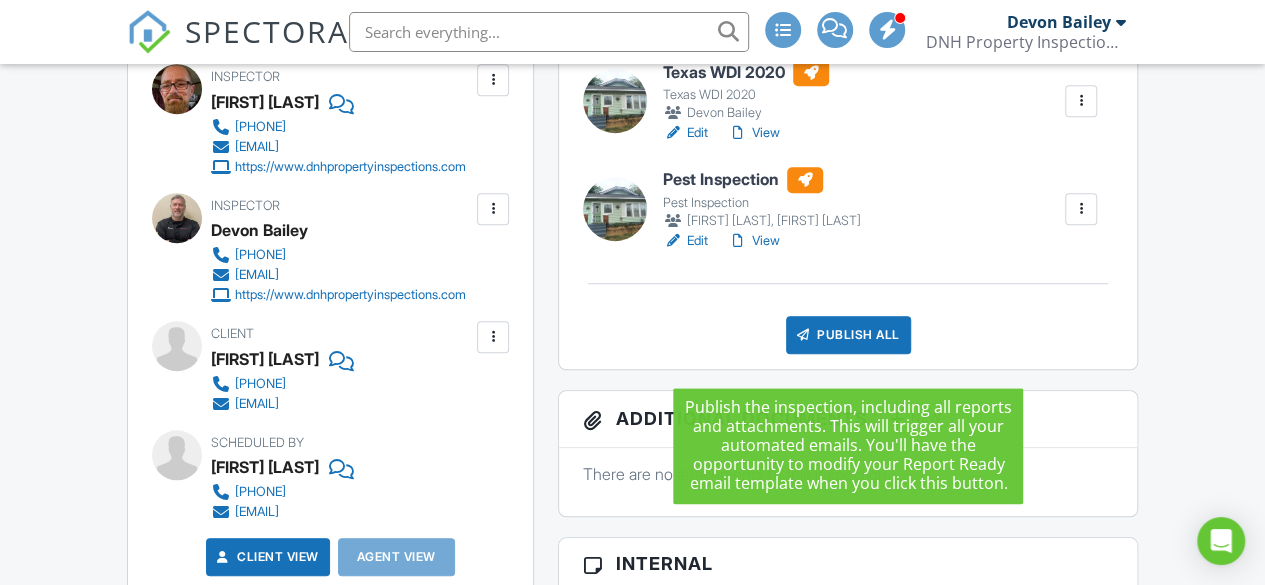 click on "Publish All" at bounding box center (848, 335) 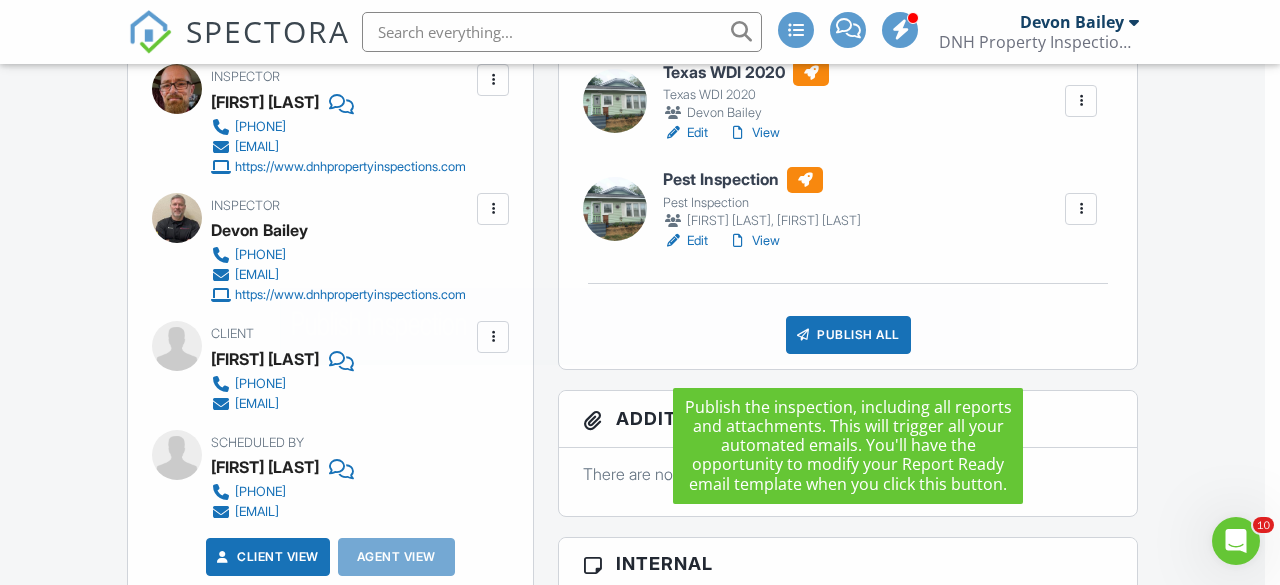 scroll, scrollTop: 0, scrollLeft: 0, axis: both 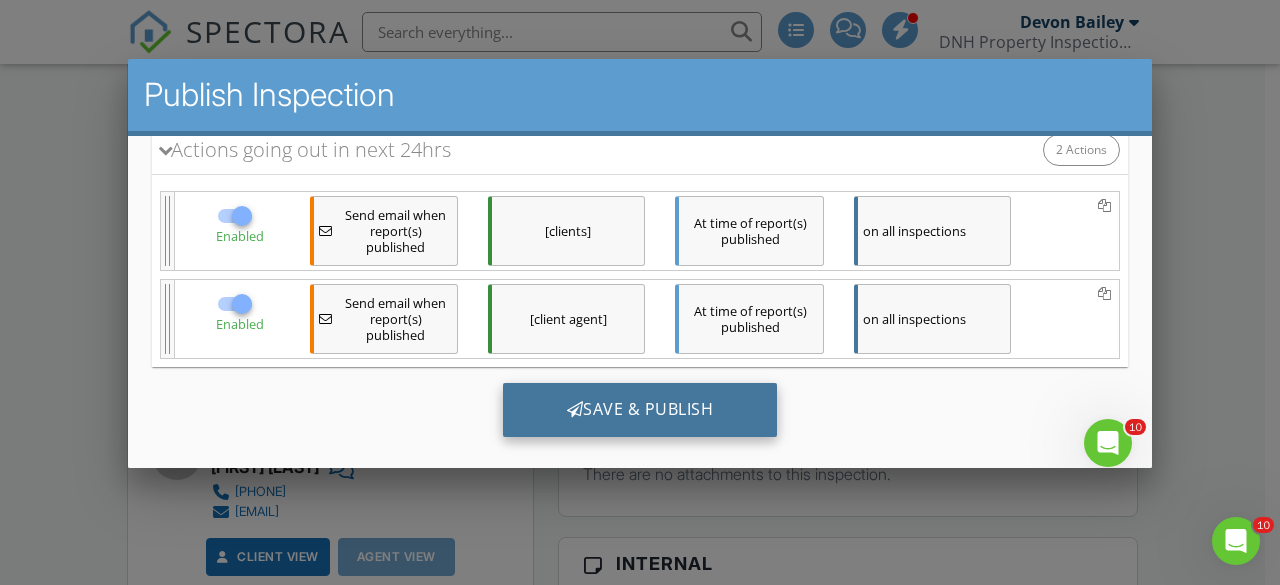 click on "Save & Publish" at bounding box center [640, 409] 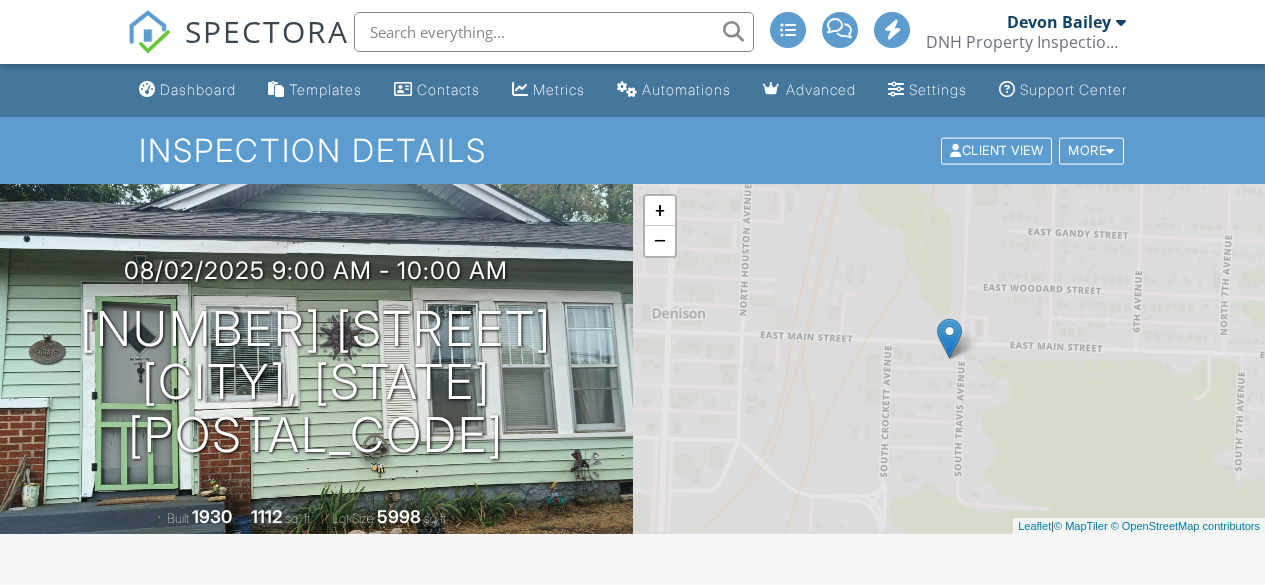 scroll, scrollTop: 0, scrollLeft: 0, axis: both 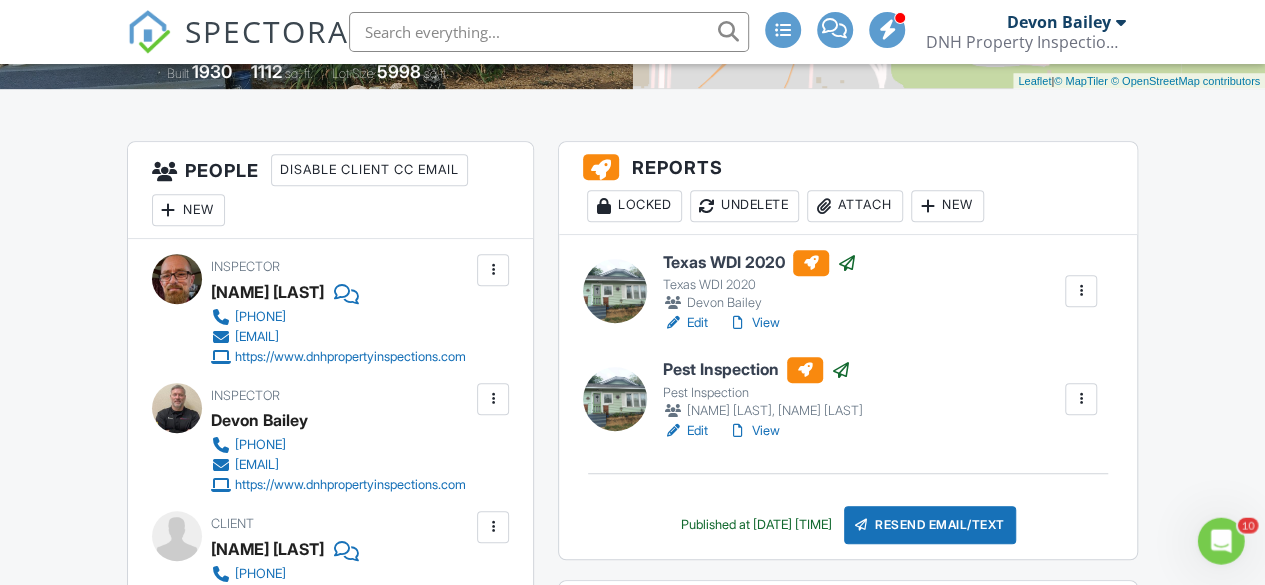 click on "View" at bounding box center (754, 323) 